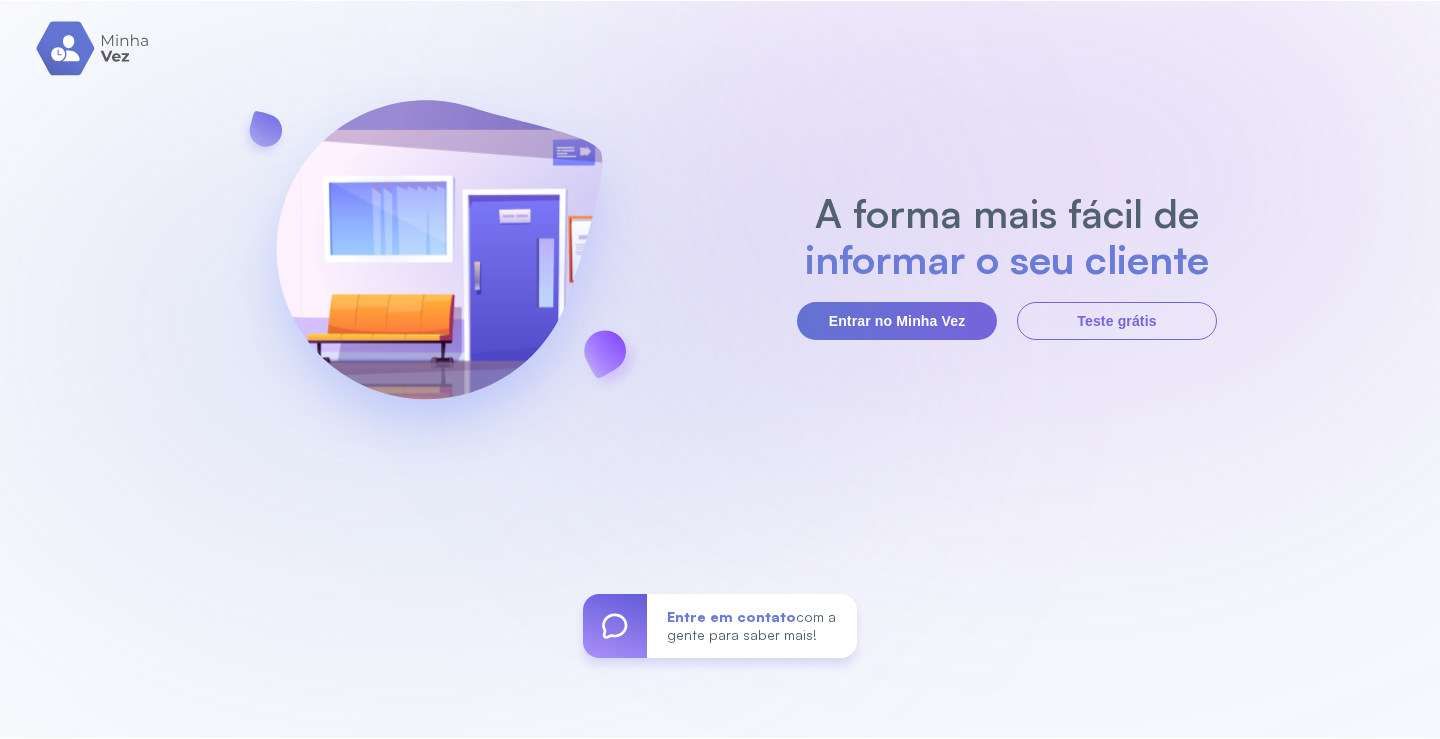 scroll, scrollTop: 0, scrollLeft: 0, axis: both 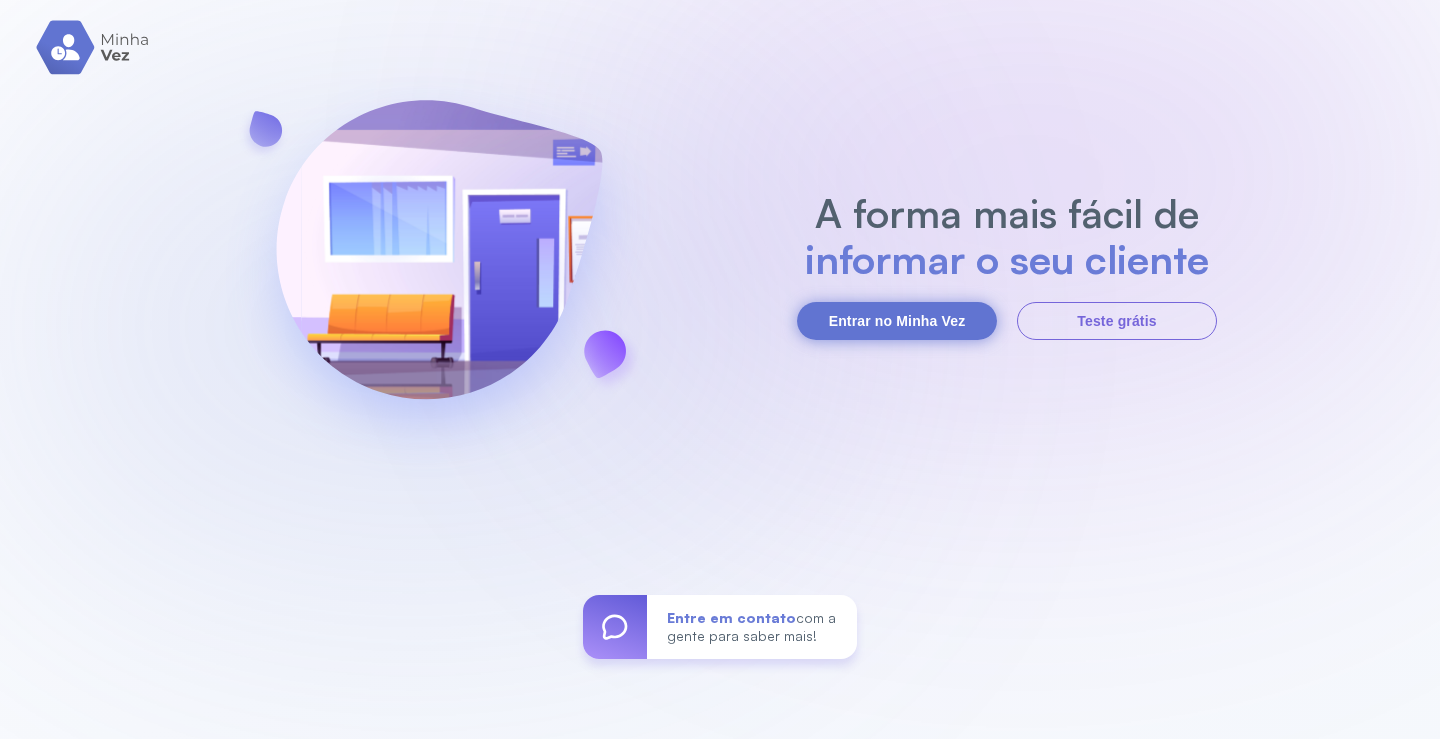 click on "Entrar no Minha Vez" at bounding box center (897, 321) 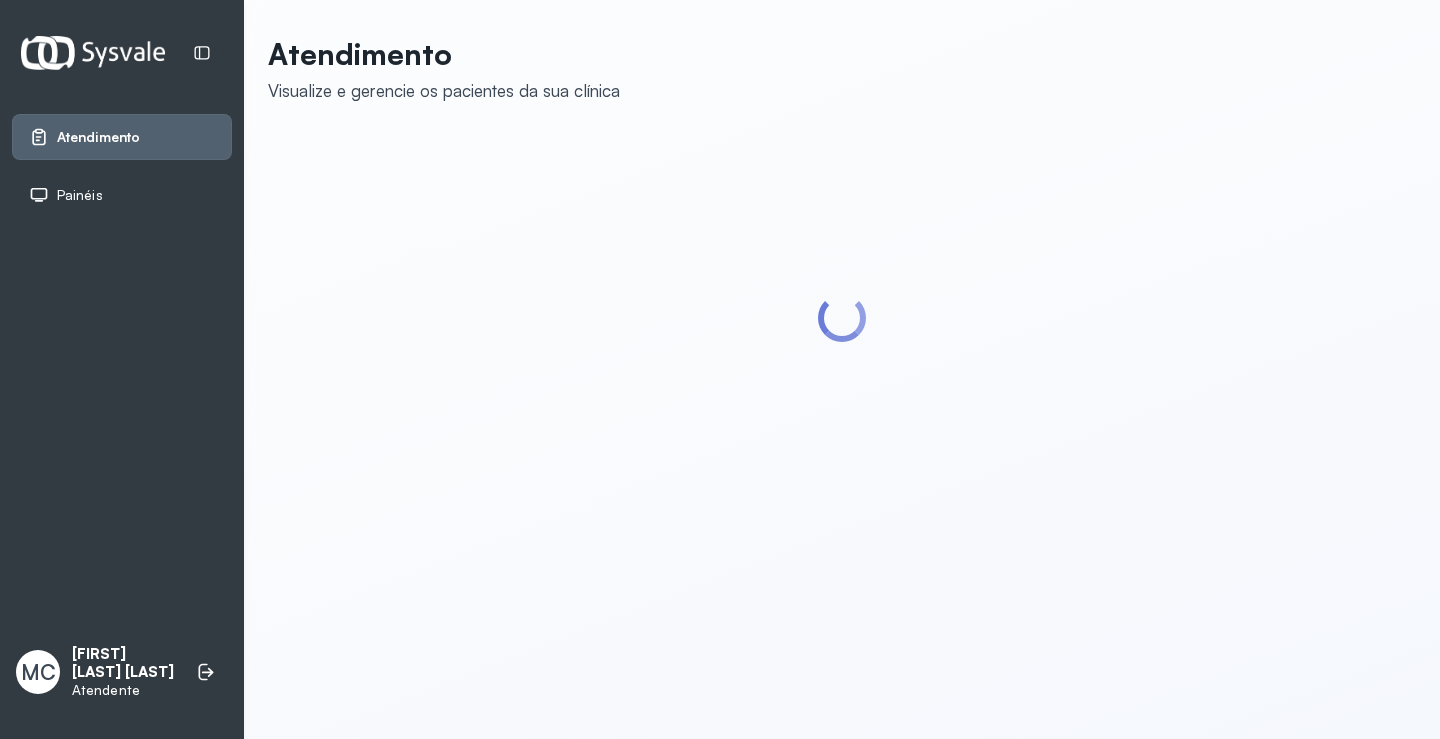 scroll, scrollTop: 0, scrollLeft: 0, axis: both 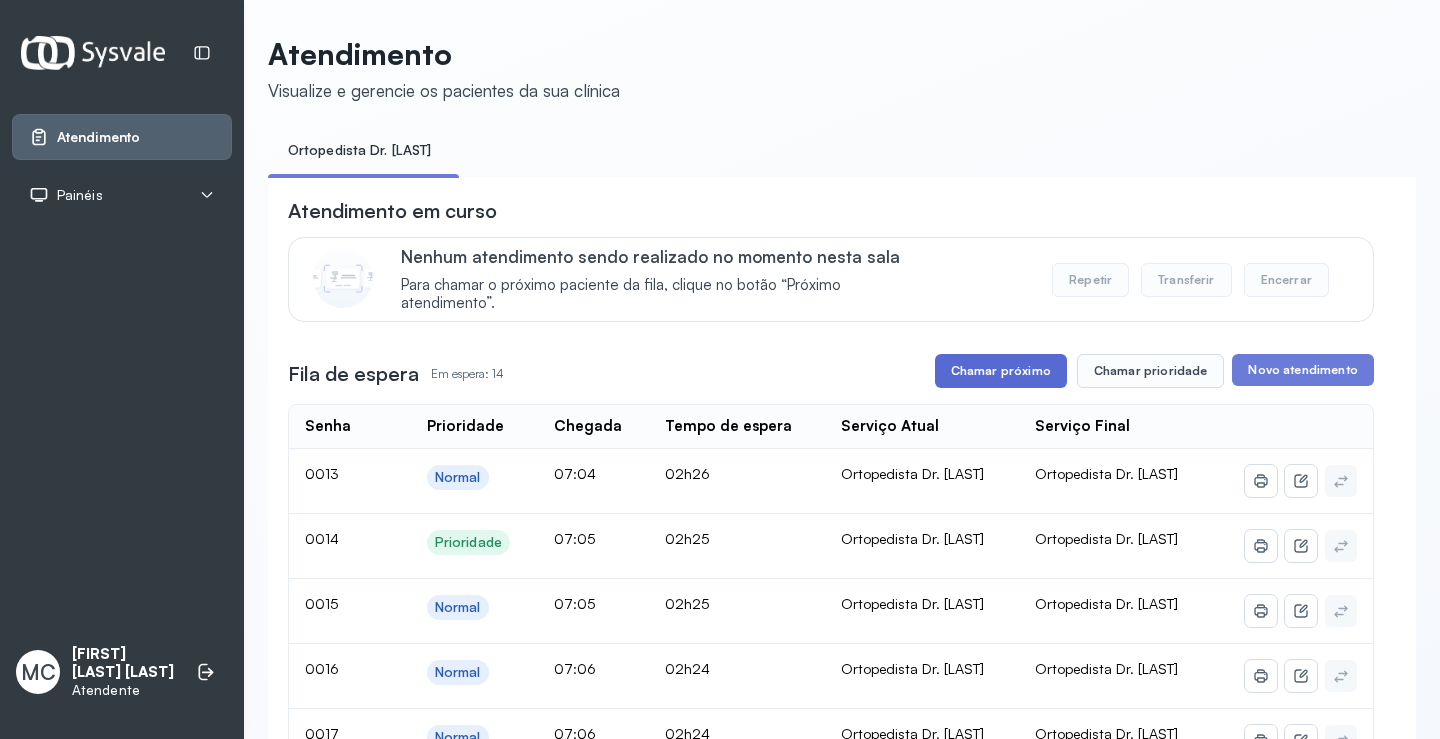 click on "Chamar próximo" at bounding box center [1001, 371] 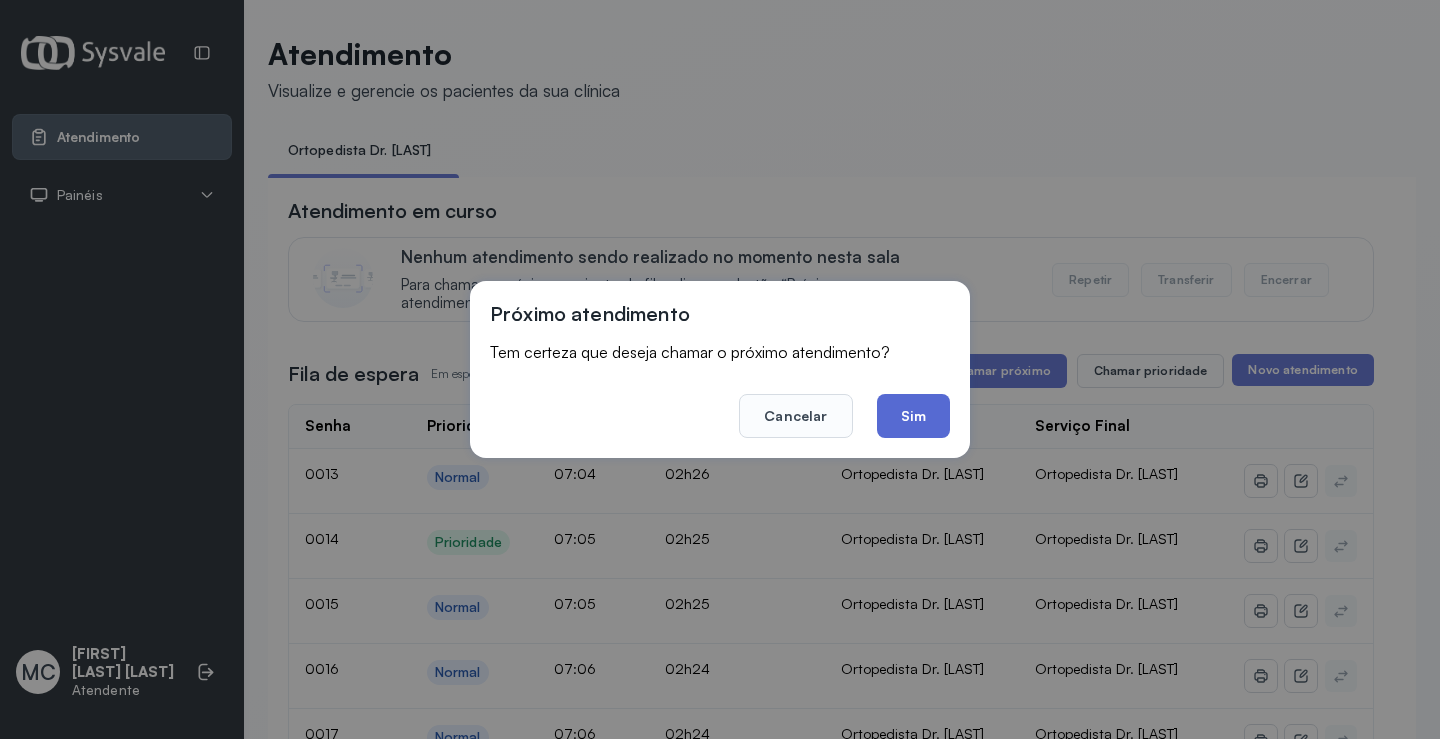 click on "Sim" 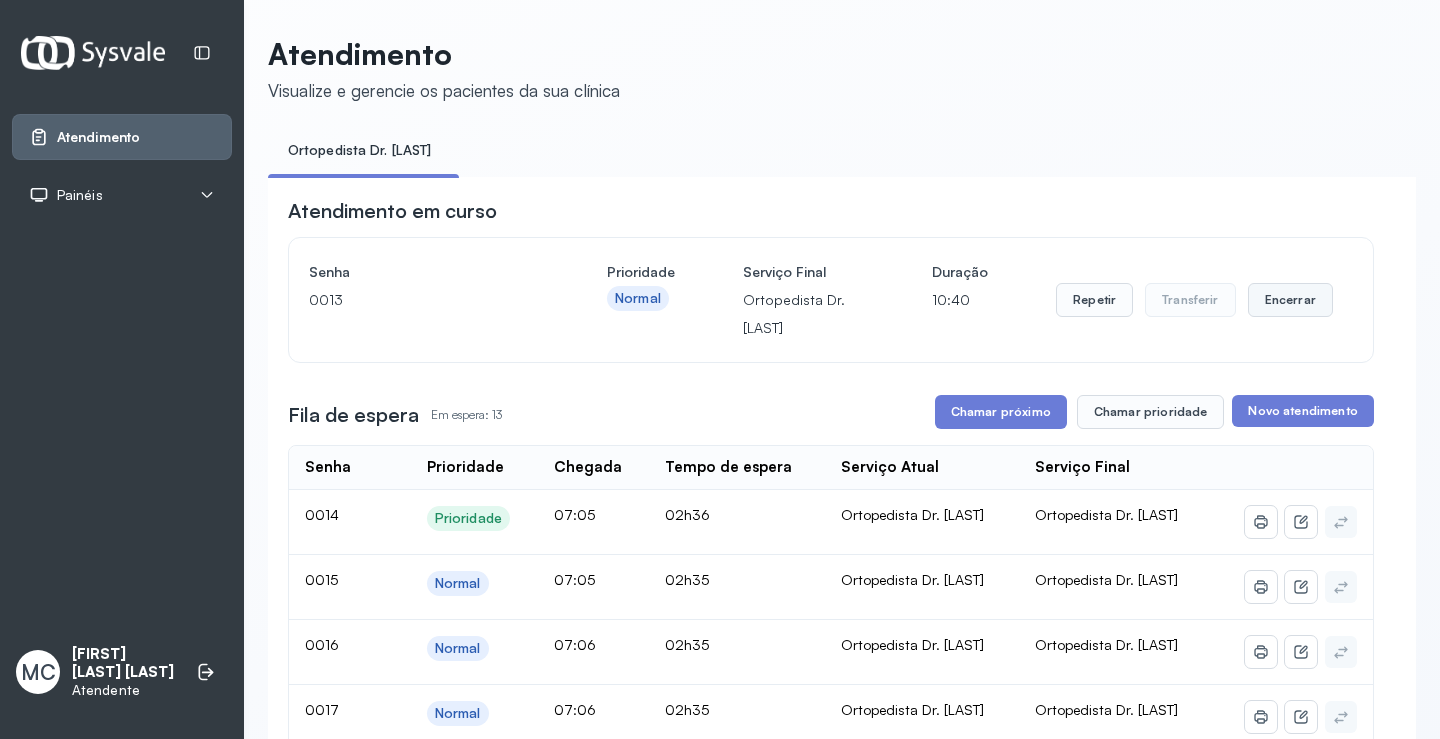 click on "Encerrar" at bounding box center (1290, 300) 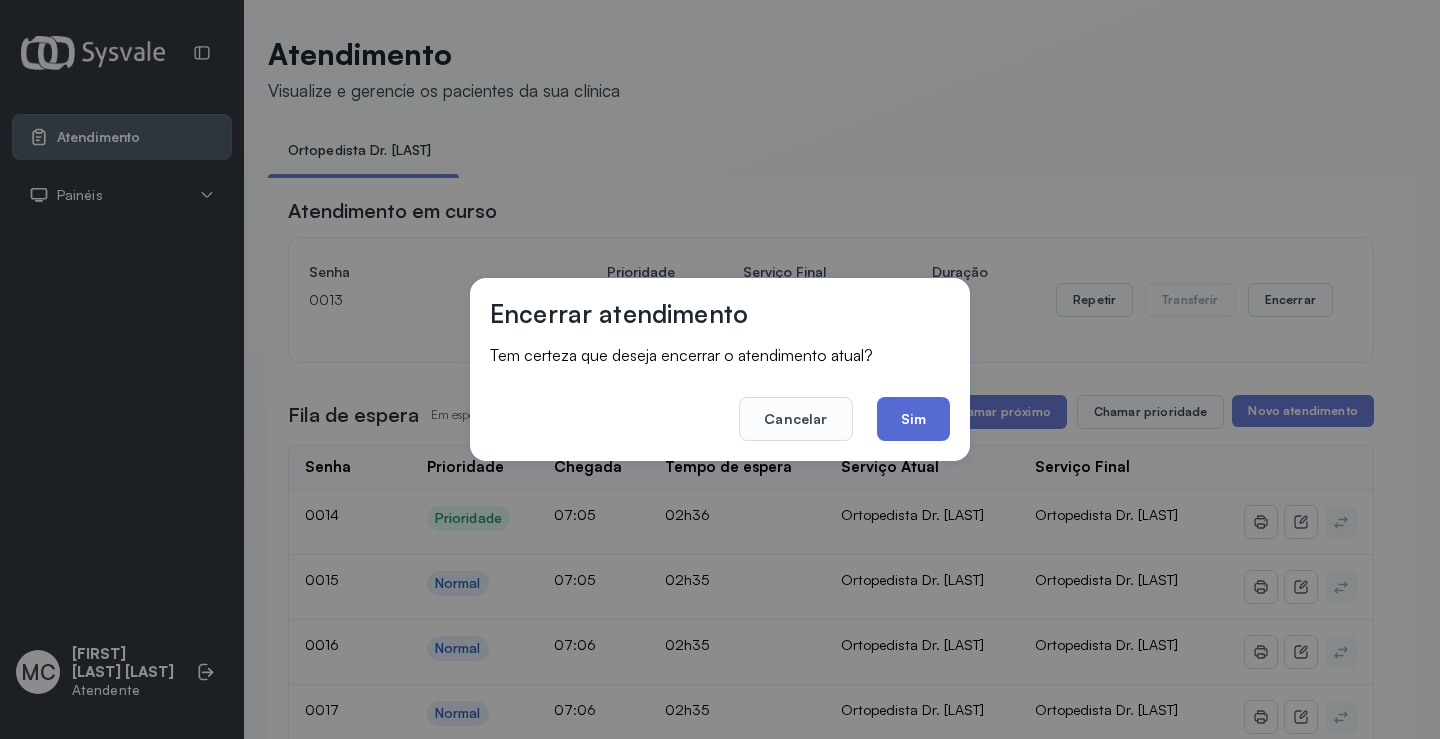 click on "Sim" 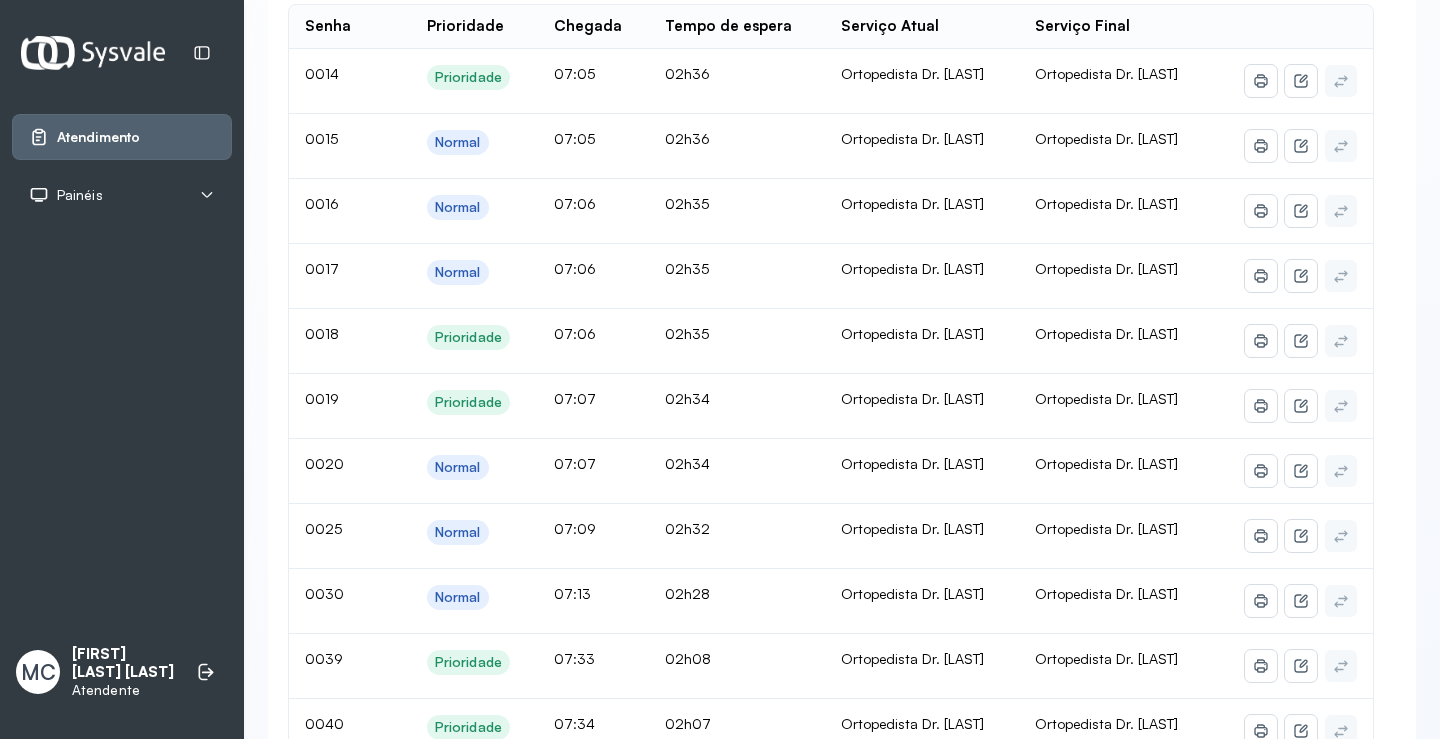 scroll, scrollTop: 200, scrollLeft: 0, axis: vertical 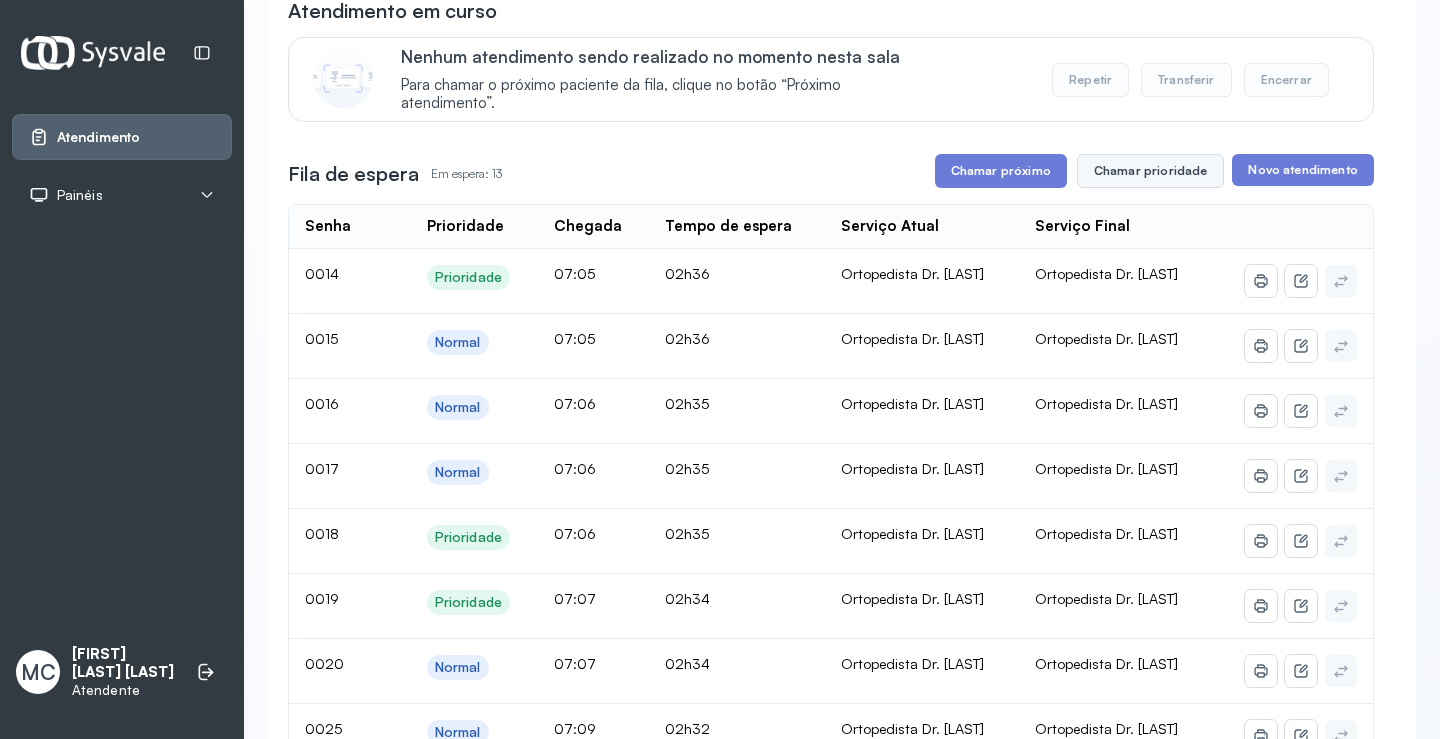 click on "Chamar prioridade" at bounding box center [1151, 171] 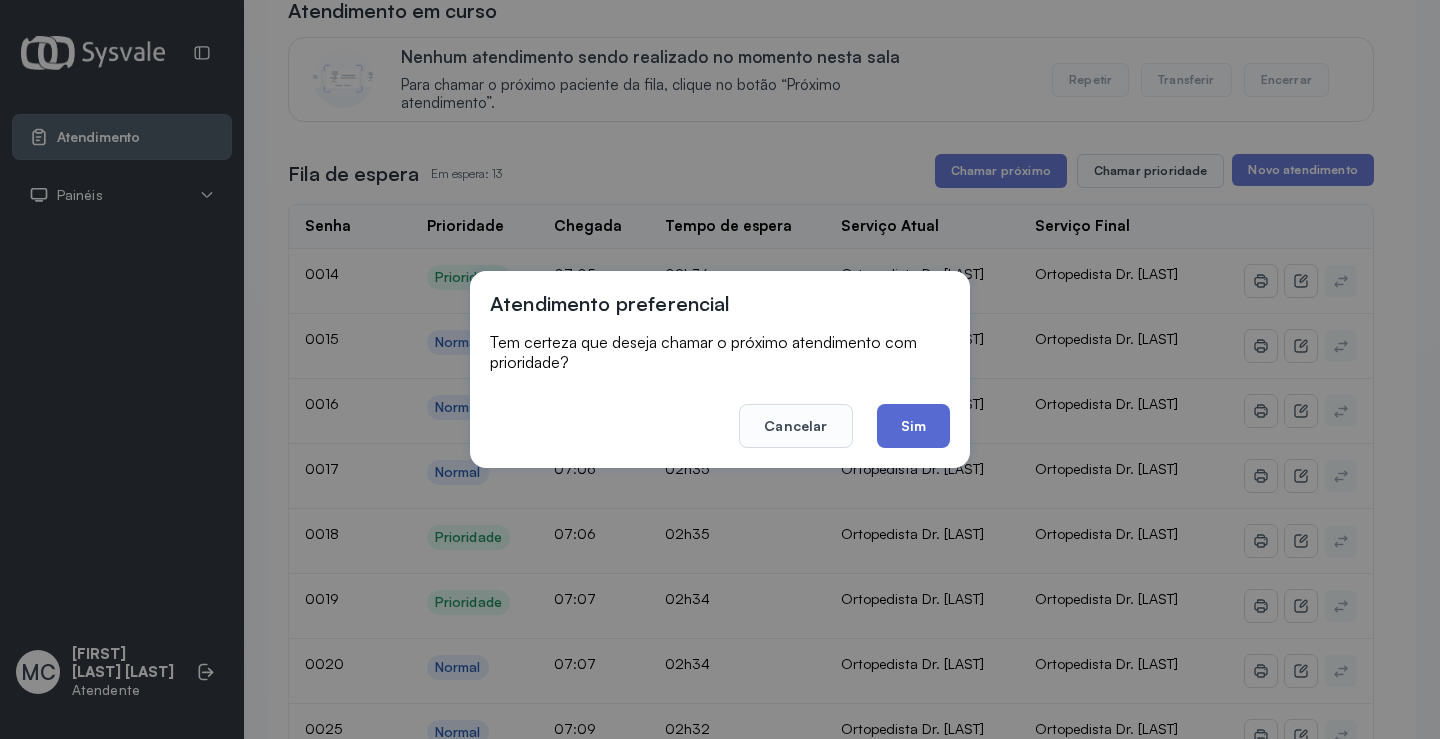 click on "Sim" 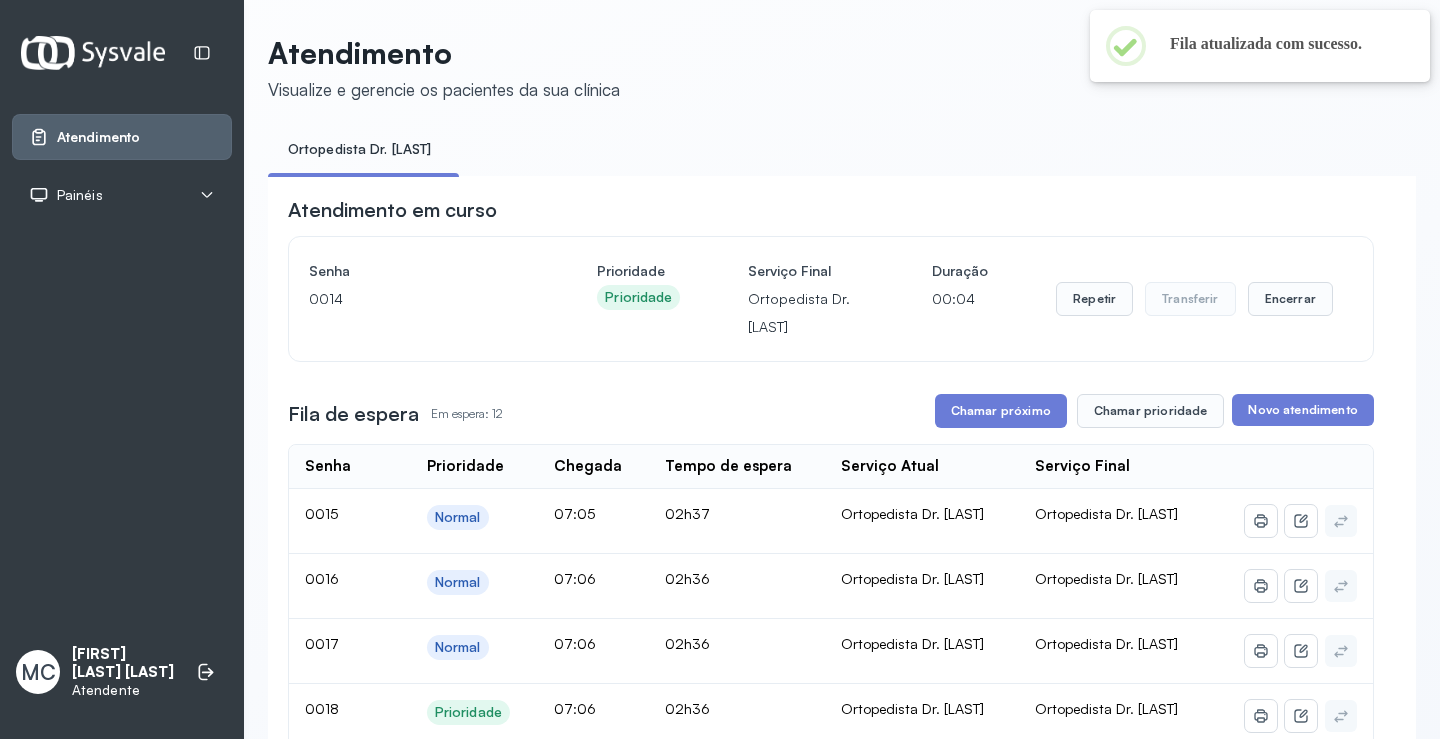scroll, scrollTop: 200, scrollLeft: 0, axis: vertical 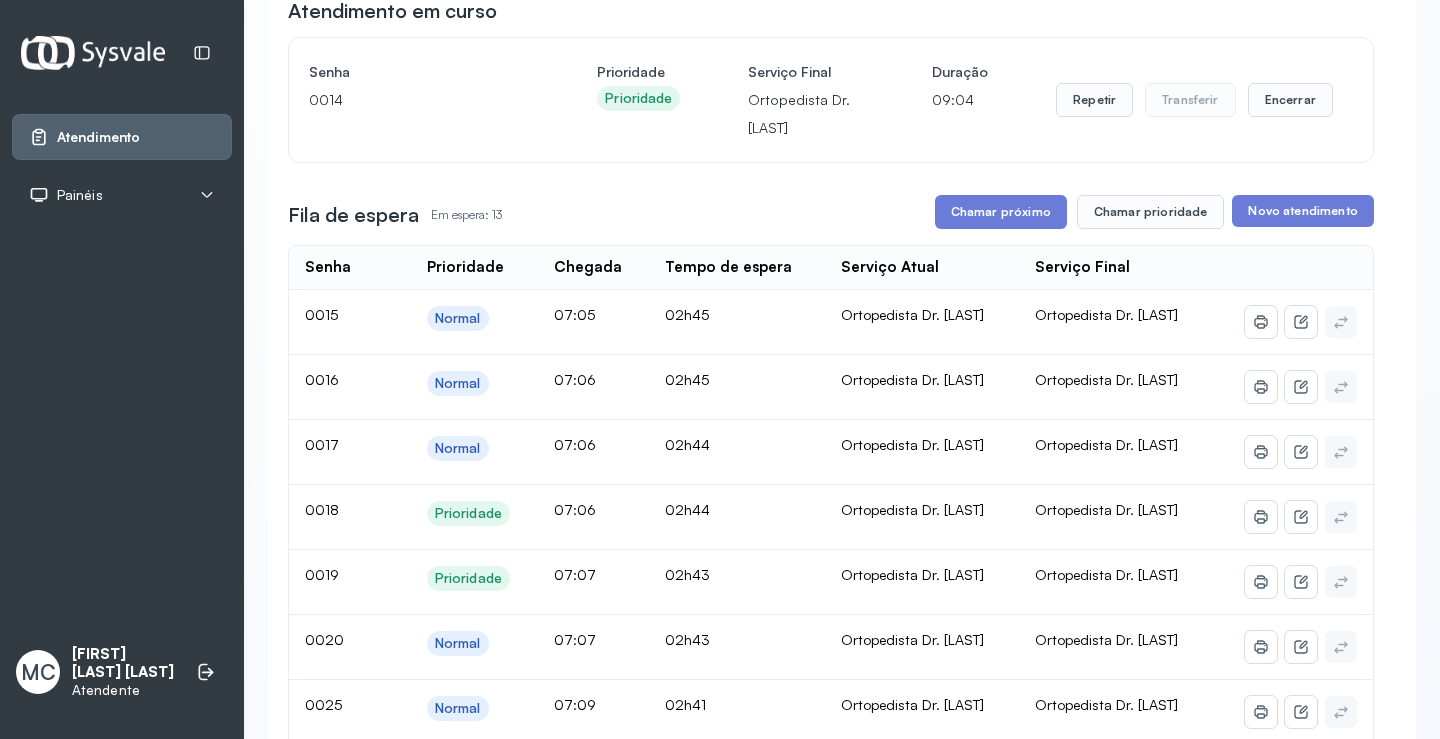 click on "Senha 0014 Prioridade Prioridade Serviço Final Ortopedista Dr. Mauricio Duração 09:04 Repetir Transferir Encerrar" at bounding box center (831, 100) 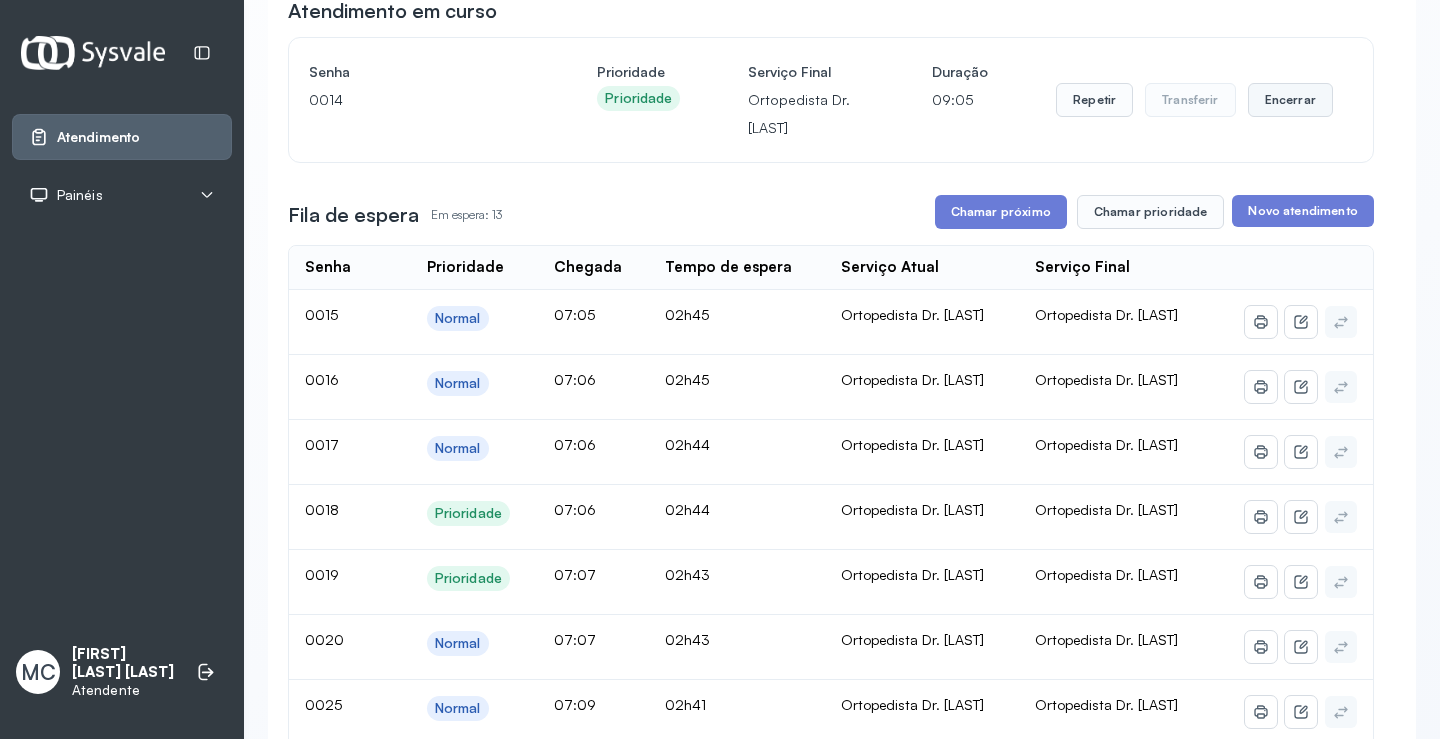 click on "Encerrar" at bounding box center (1290, 100) 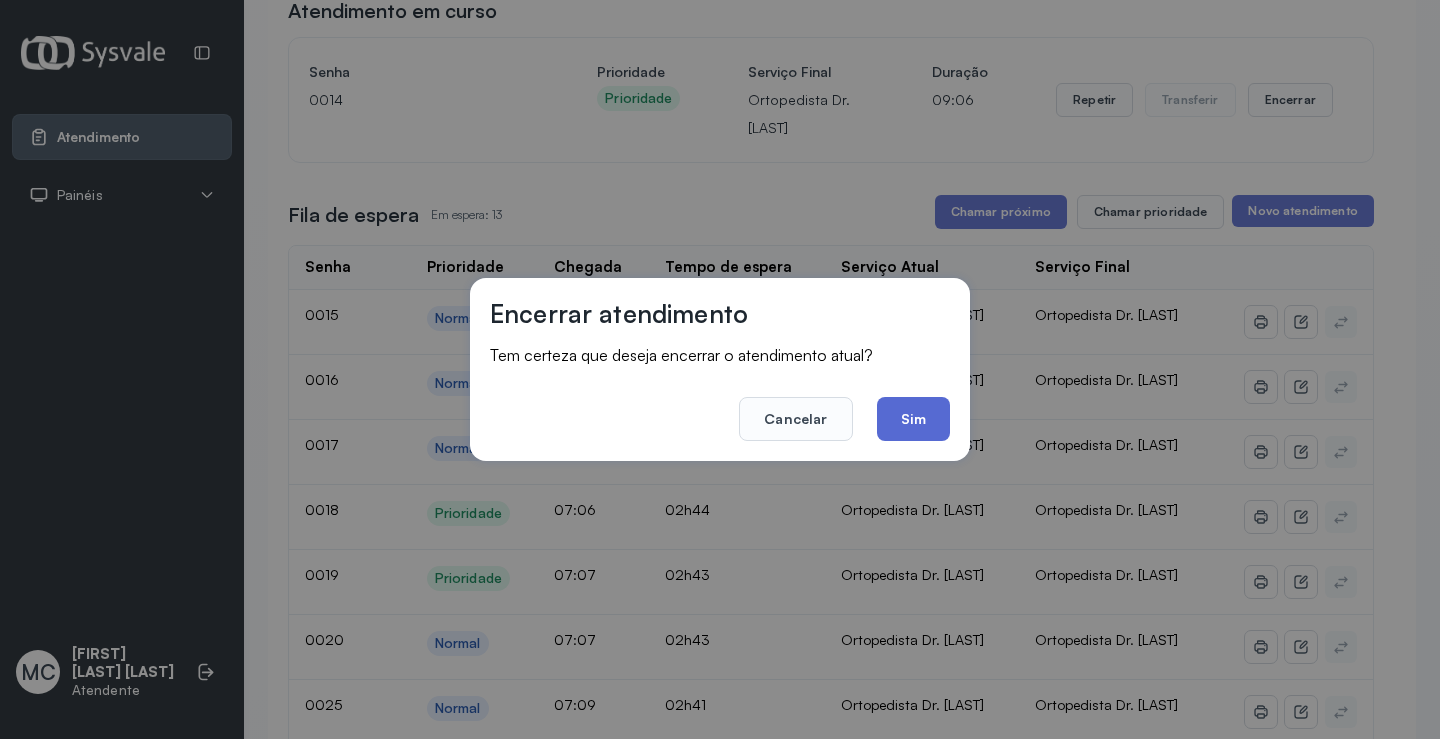 click on "Sim" 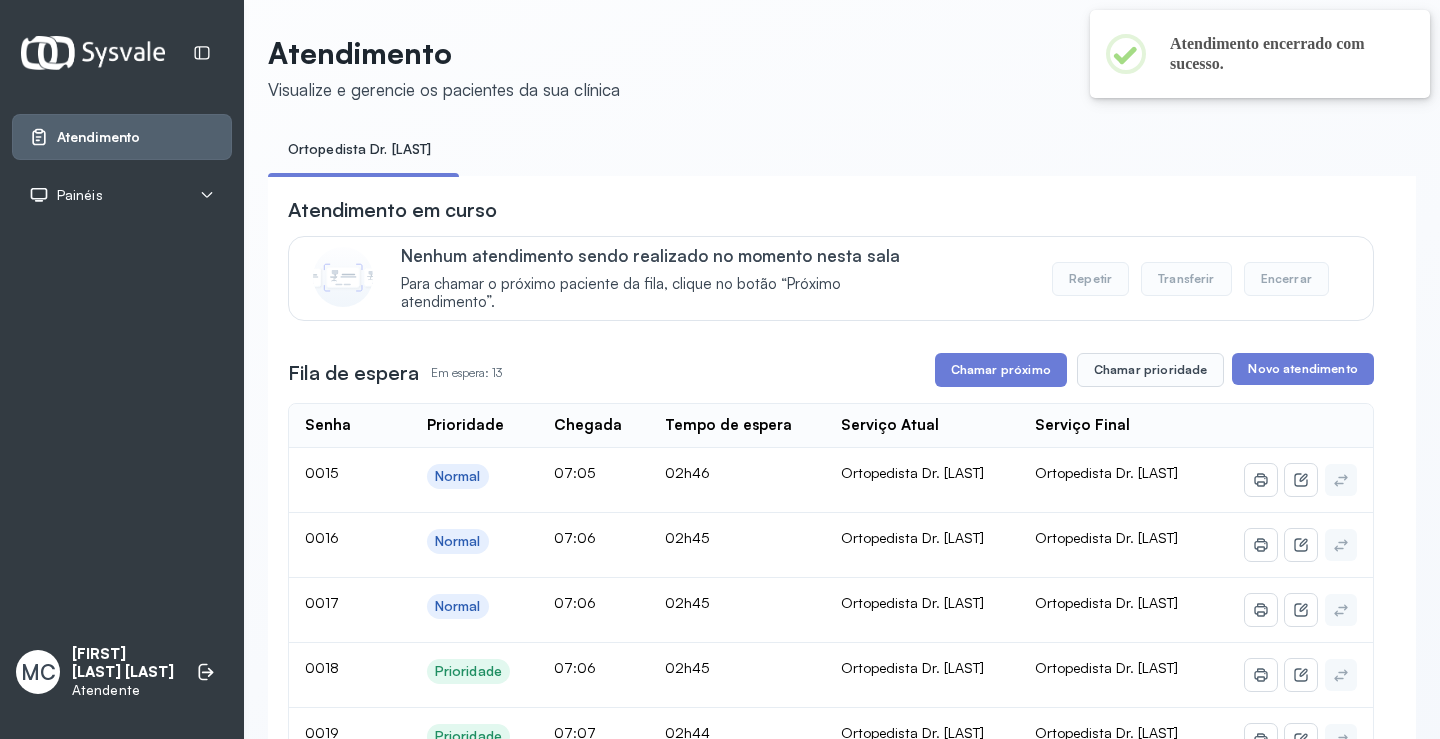 scroll, scrollTop: 200, scrollLeft: 0, axis: vertical 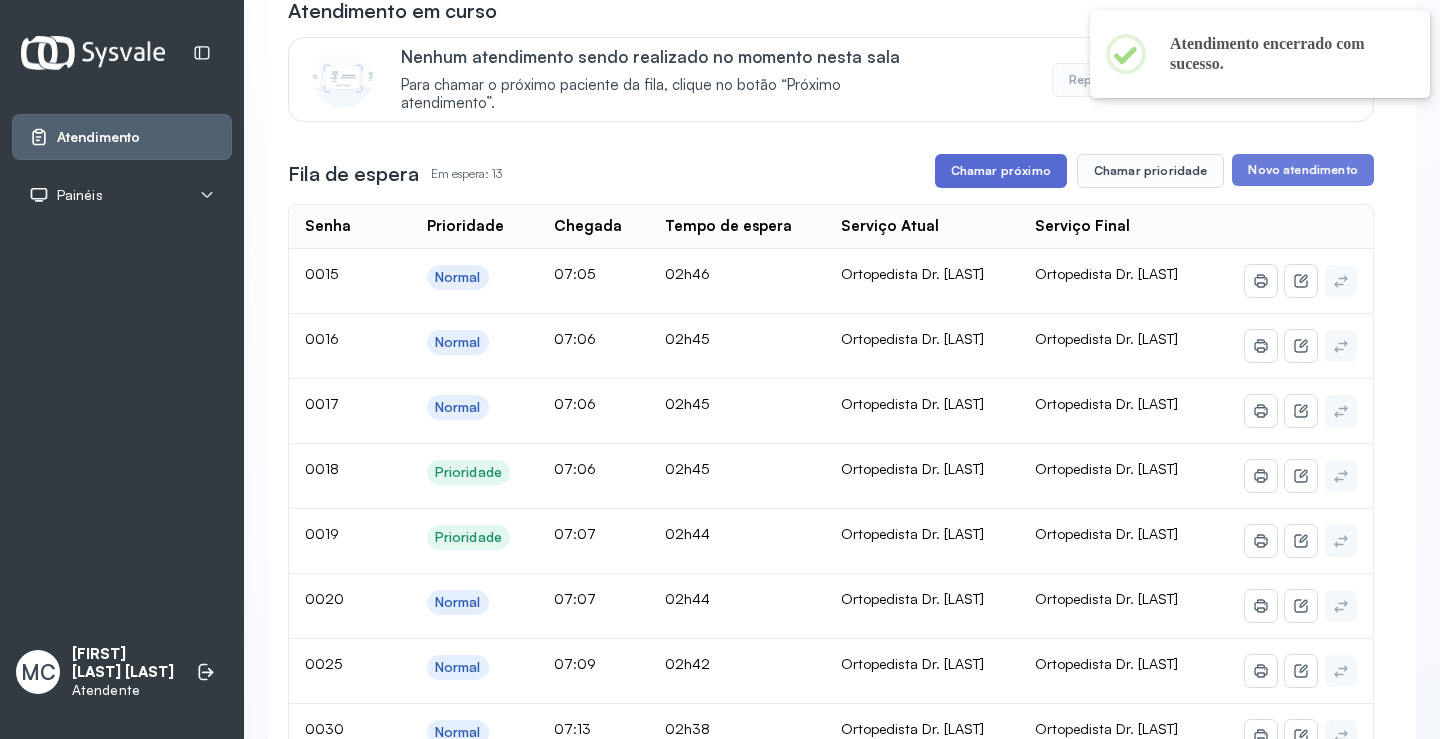 click on "Chamar próximo" at bounding box center [1001, 171] 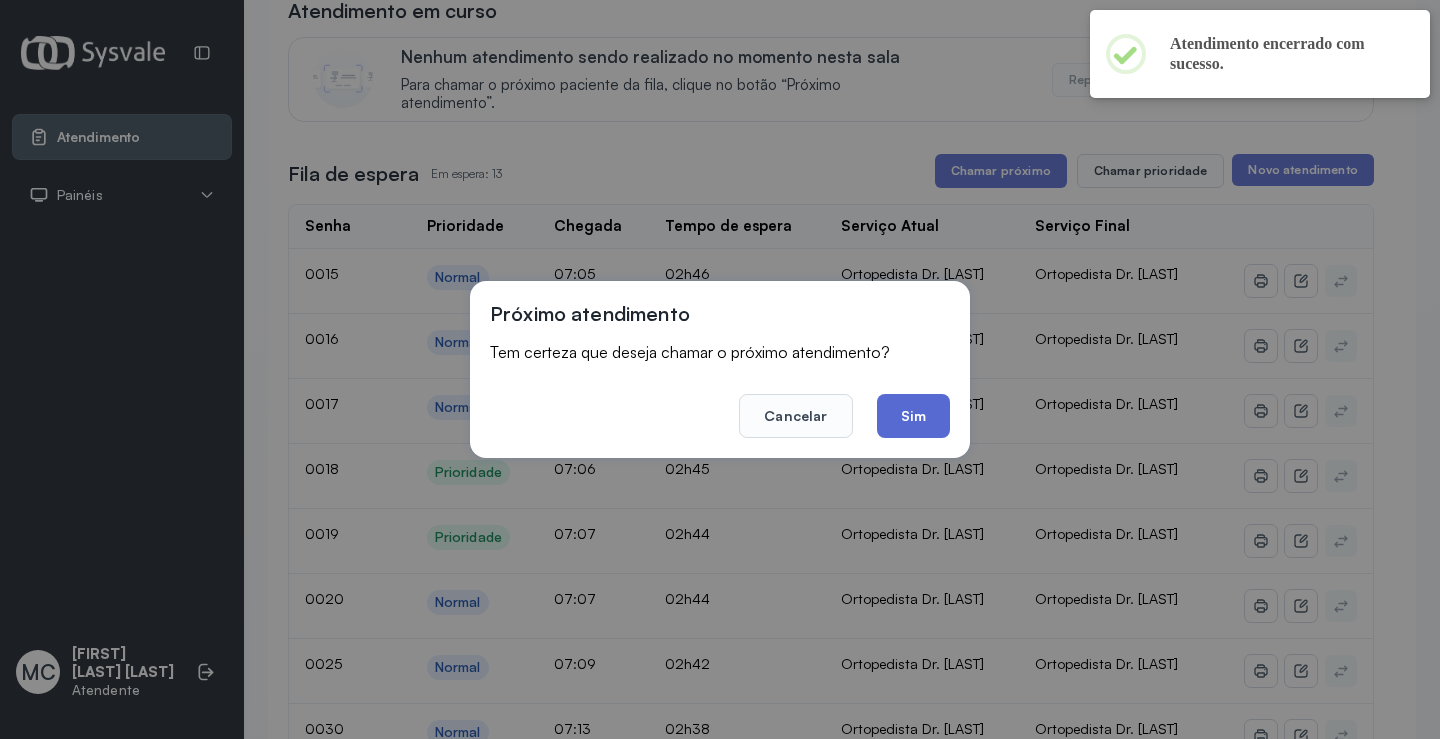 click on "Sim" 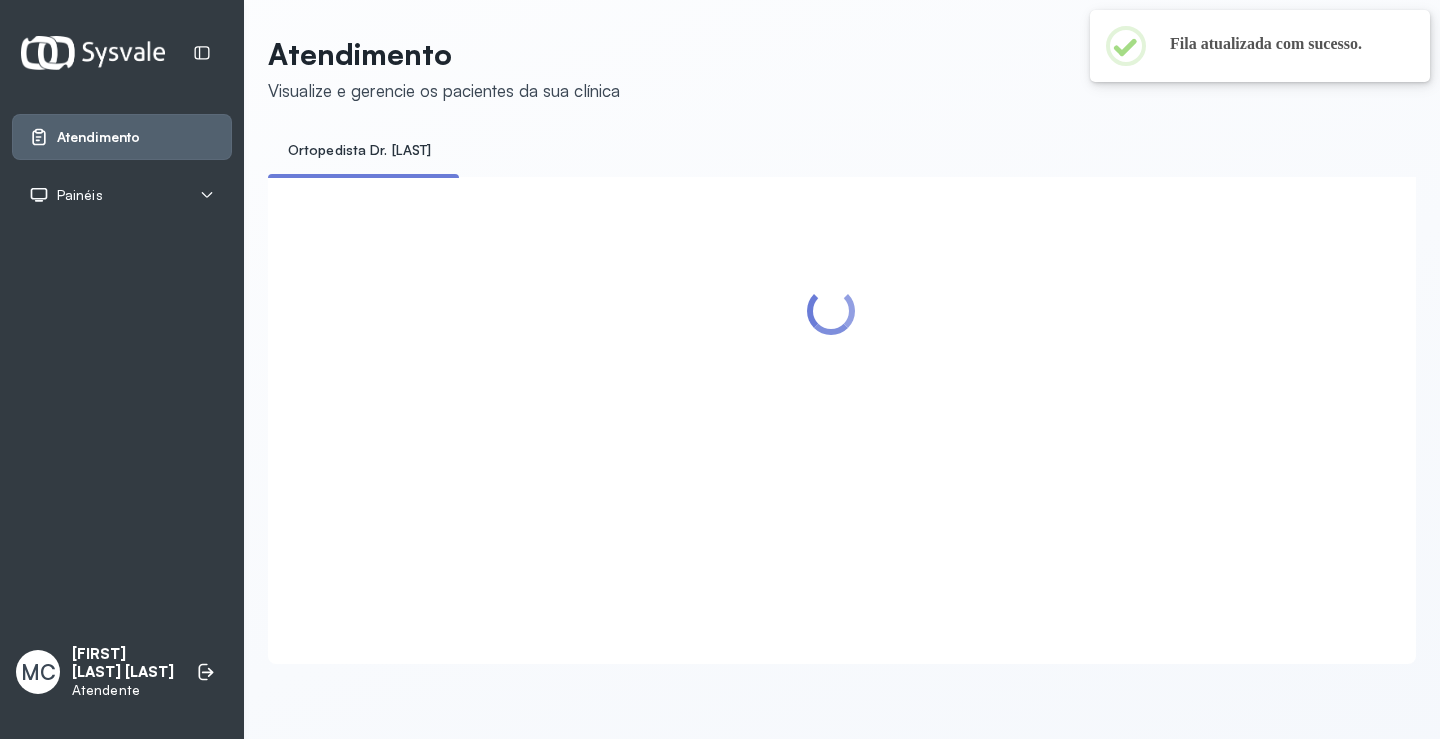 scroll, scrollTop: 200, scrollLeft: 0, axis: vertical 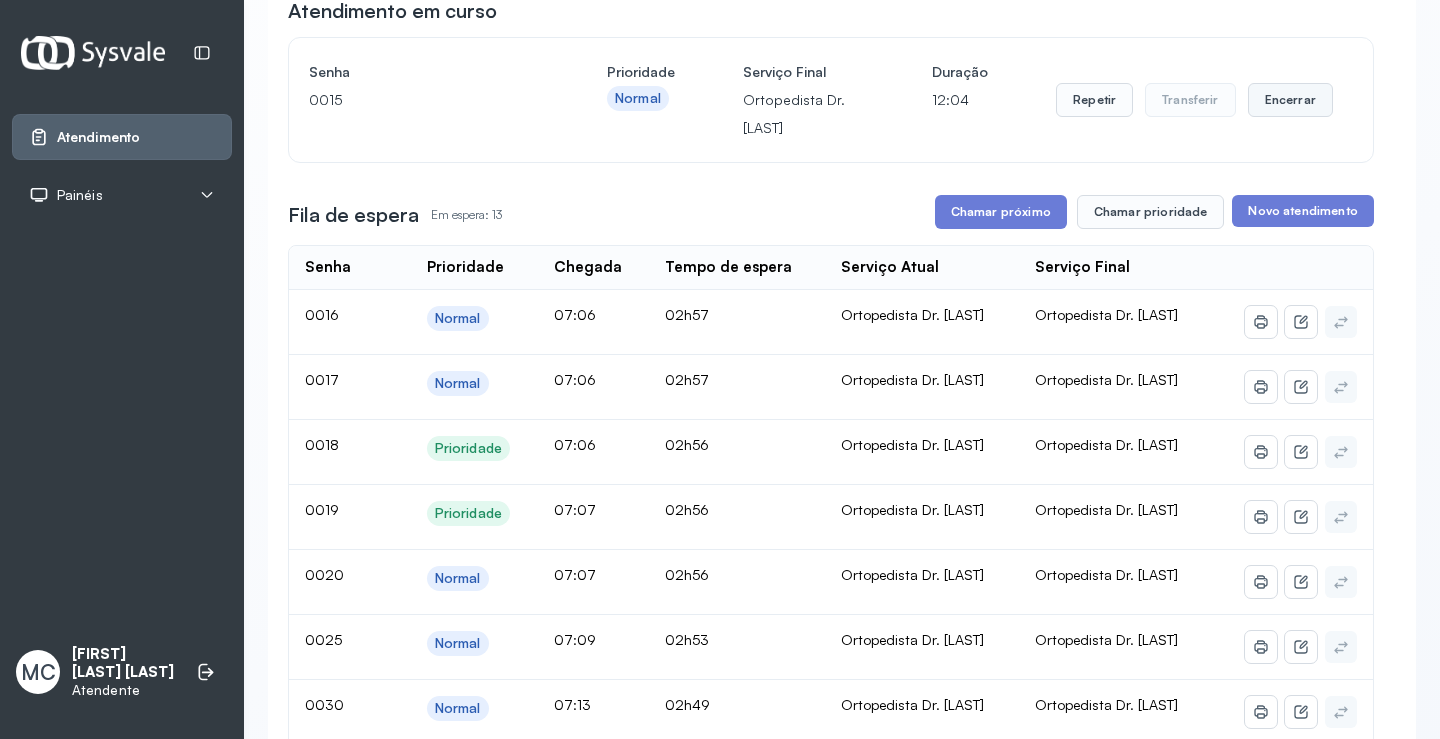 click on "Encerrar" at bounding box center (1290, 100) 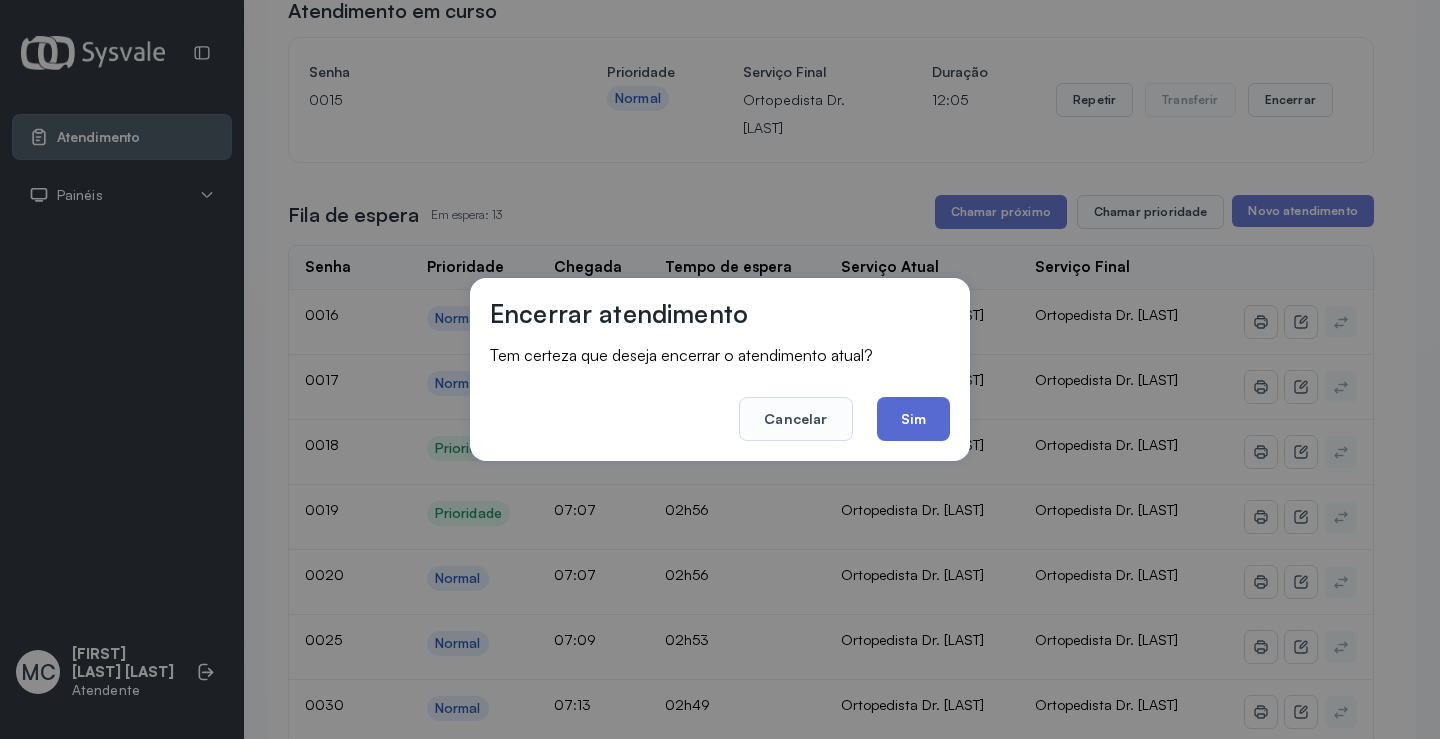 click on "Sim" 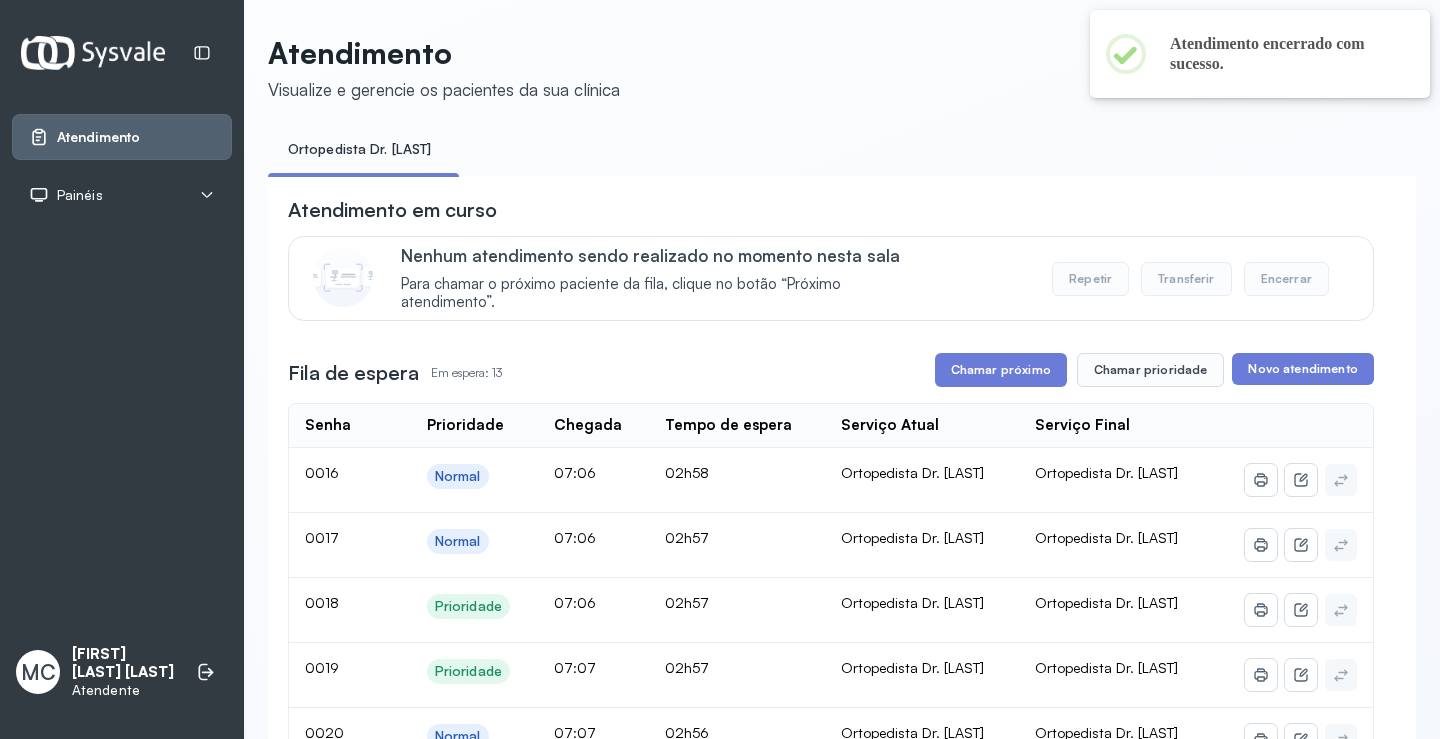 scroll, scrollTop: 200, scrollLeft: 0, axis: vertical 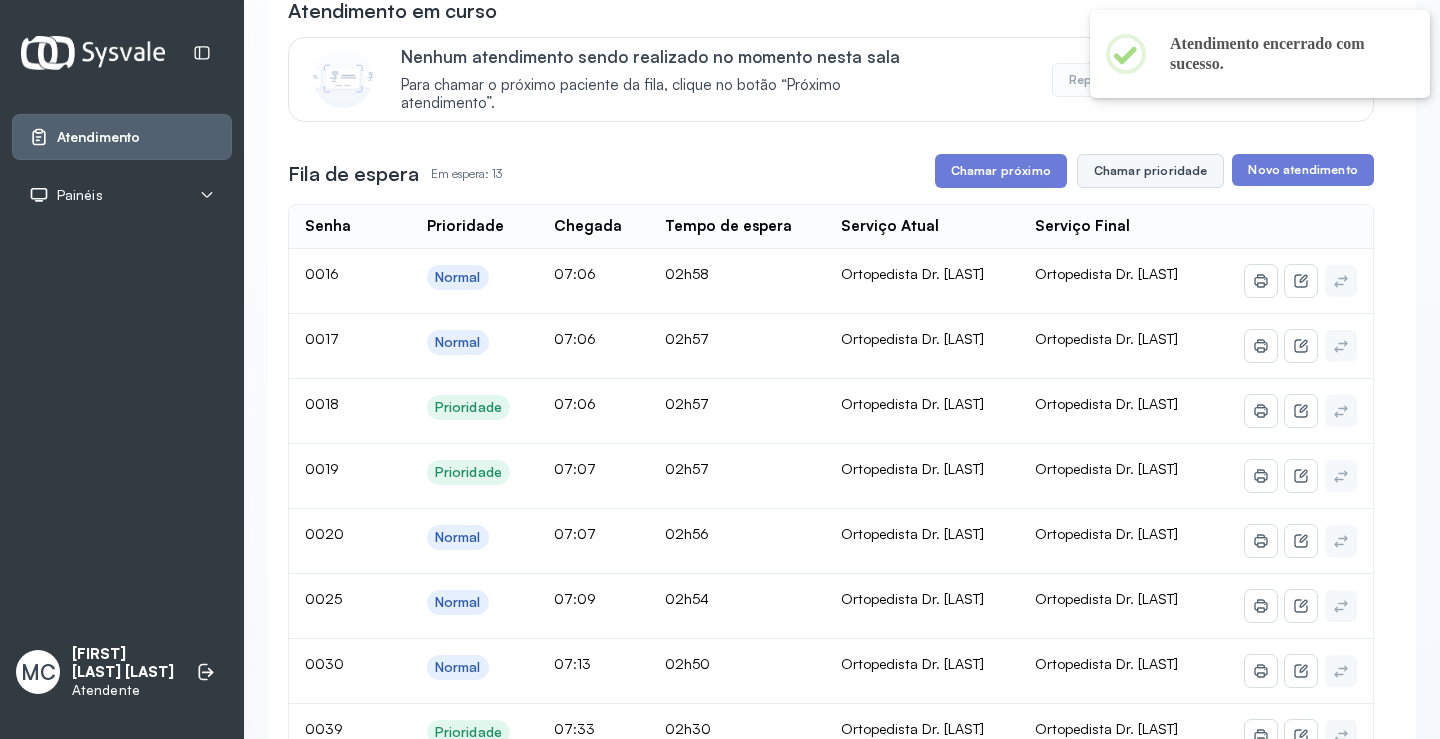 click on "Chamar prioridade" at bounding box center [1151, 171] 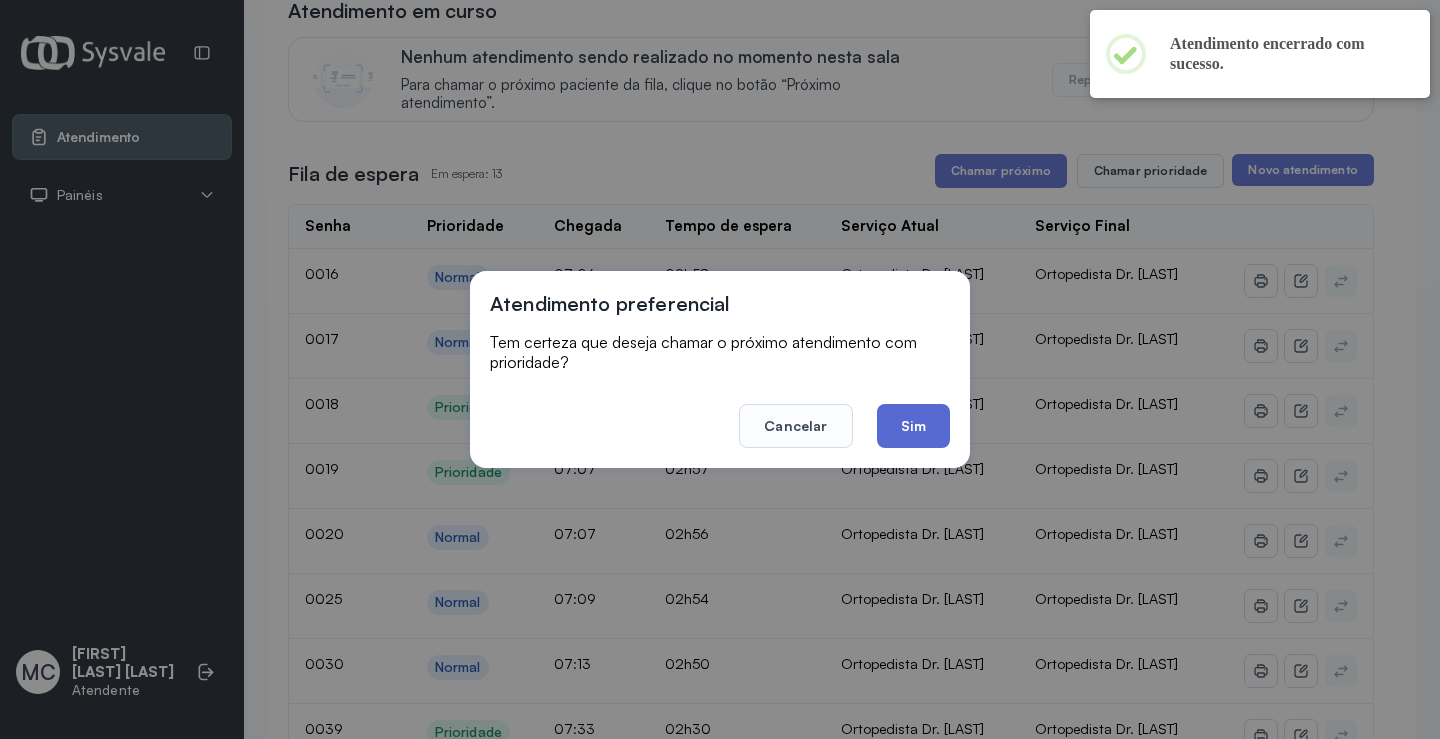 click on "Sim" 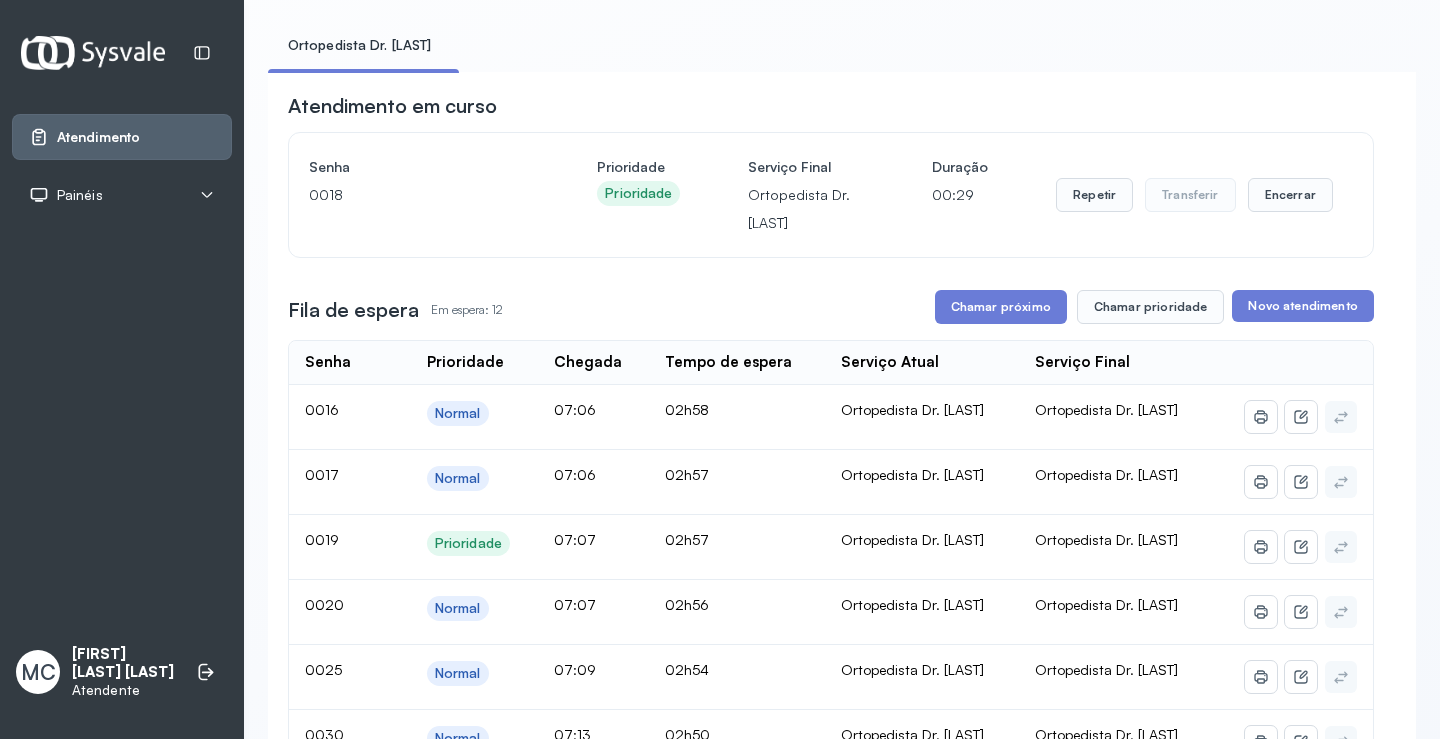 scroll, scrollTop: 100, scrollLeft: 0, axis: vertical 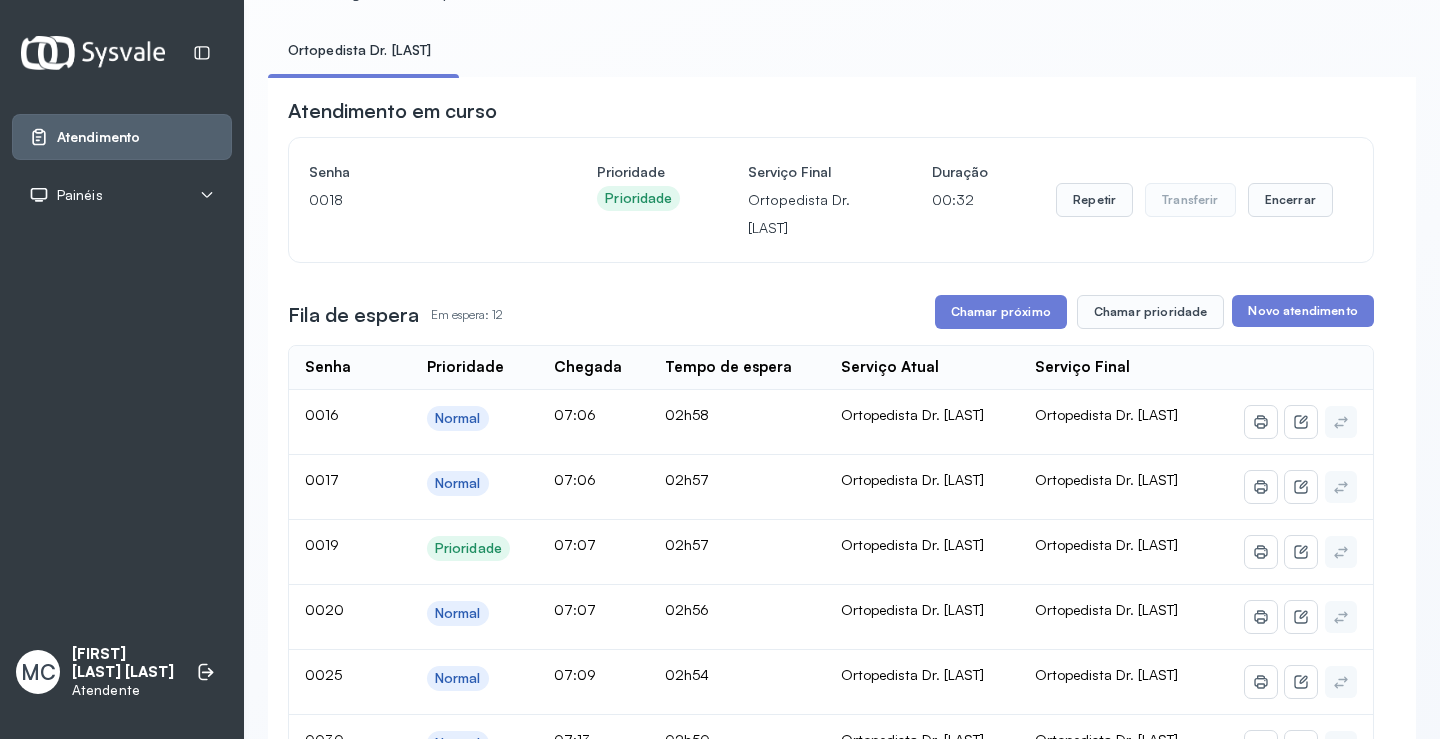 click on "Repetir Transferir Encerrar" at bounding box center (1194, 200) 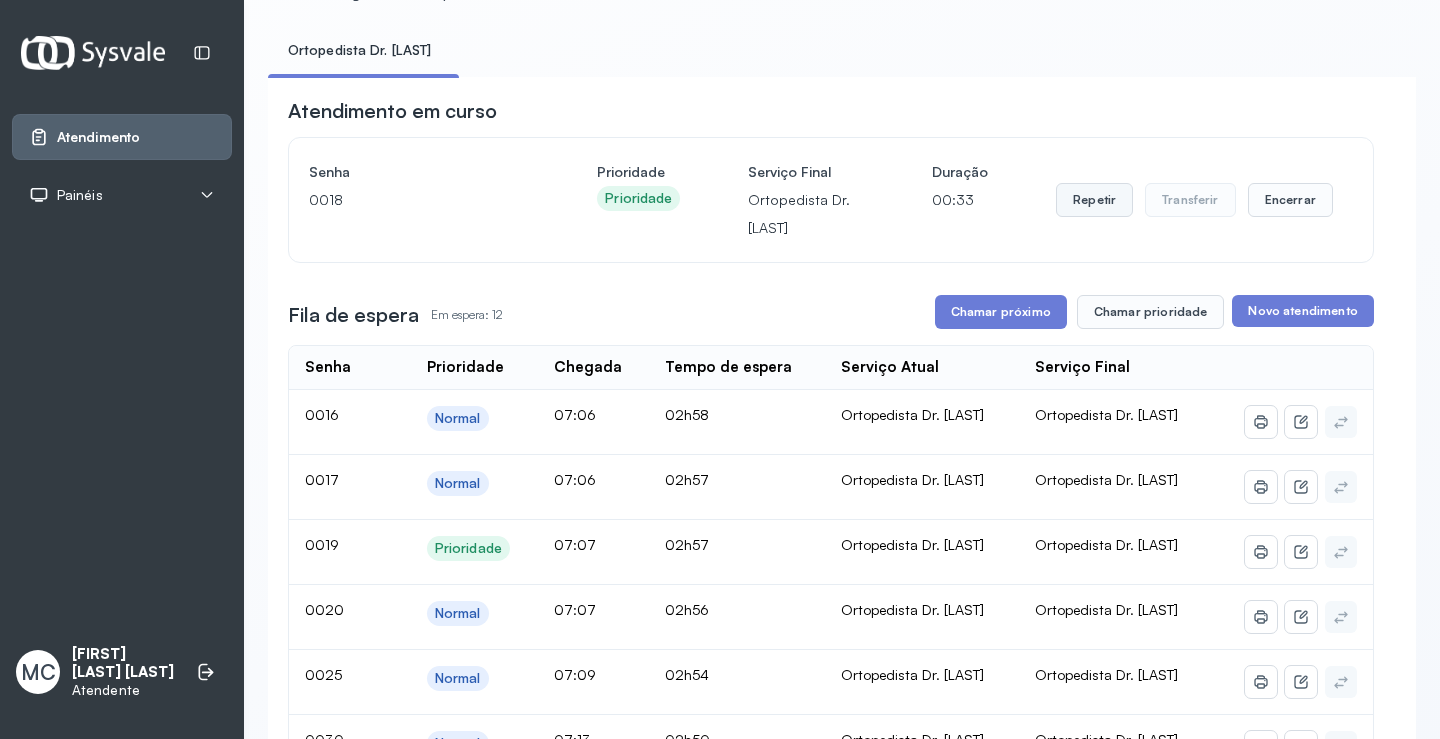 click on "Repetir" at bounding box center (1094, 200) 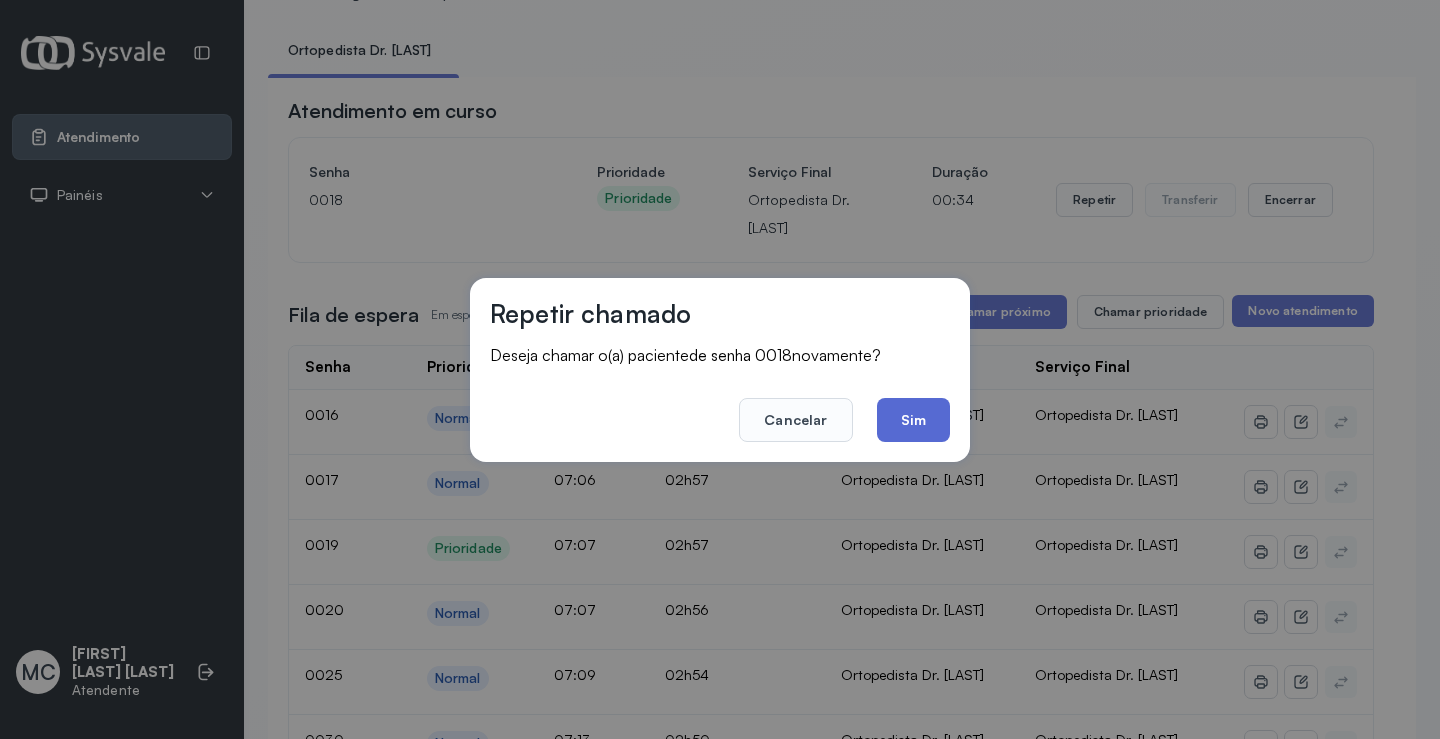 click on "Sim" 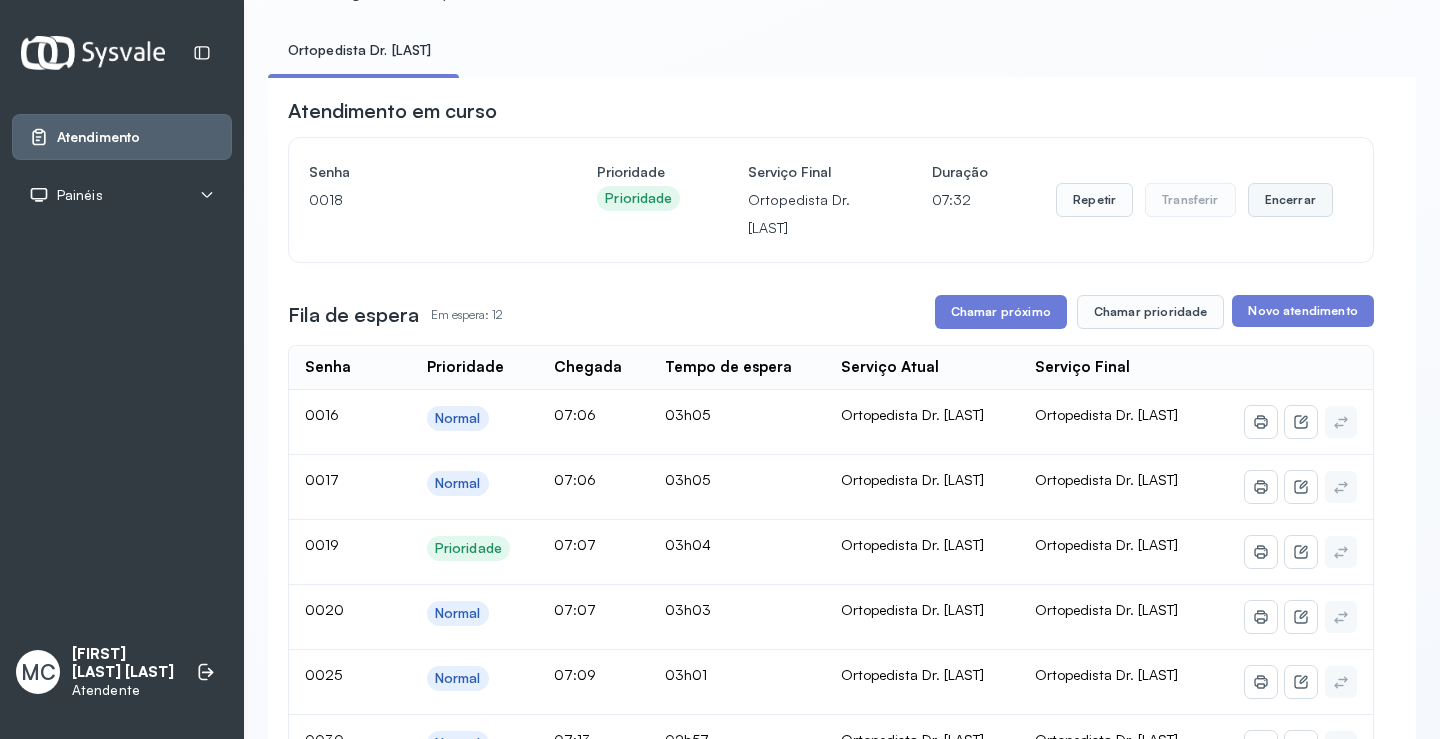 click on "Encerrar" at bounding box center [1290, 200] 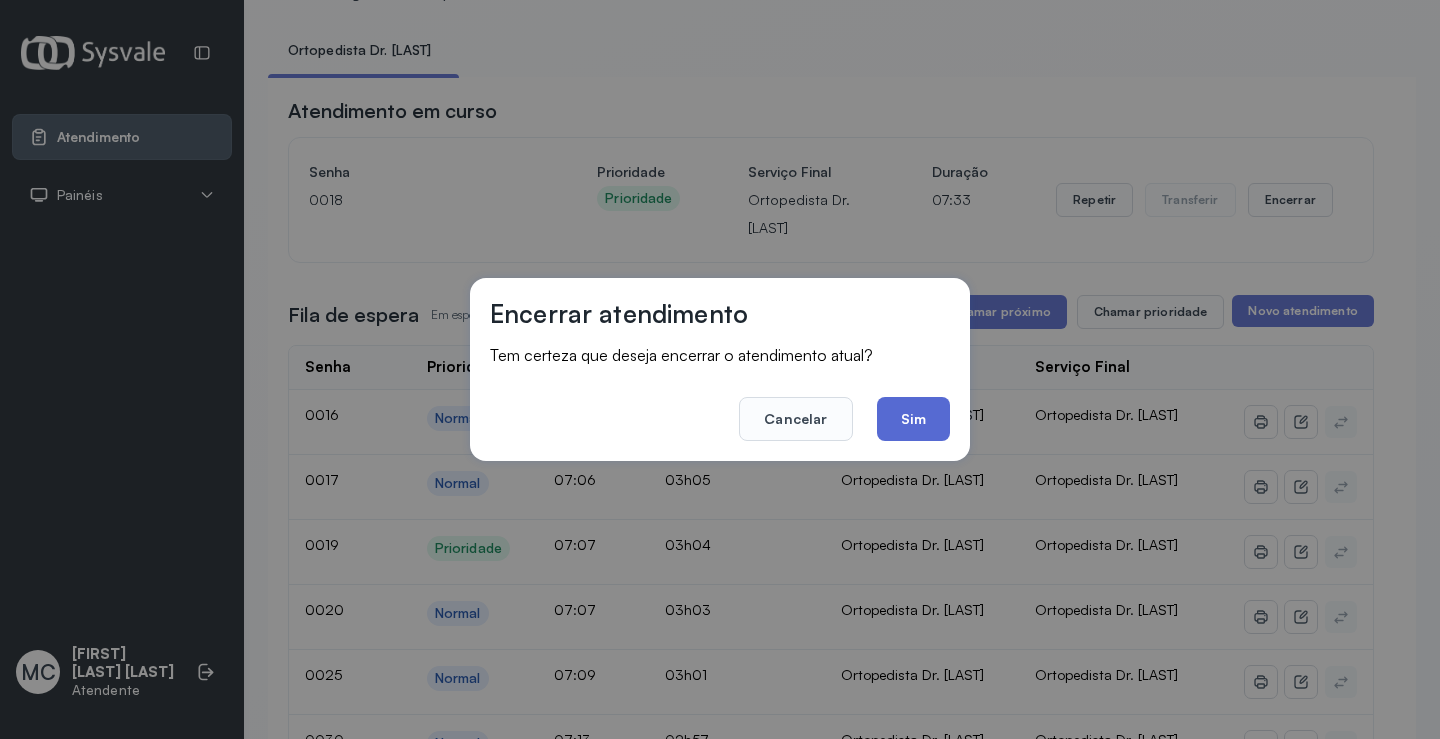 click on "Sim" 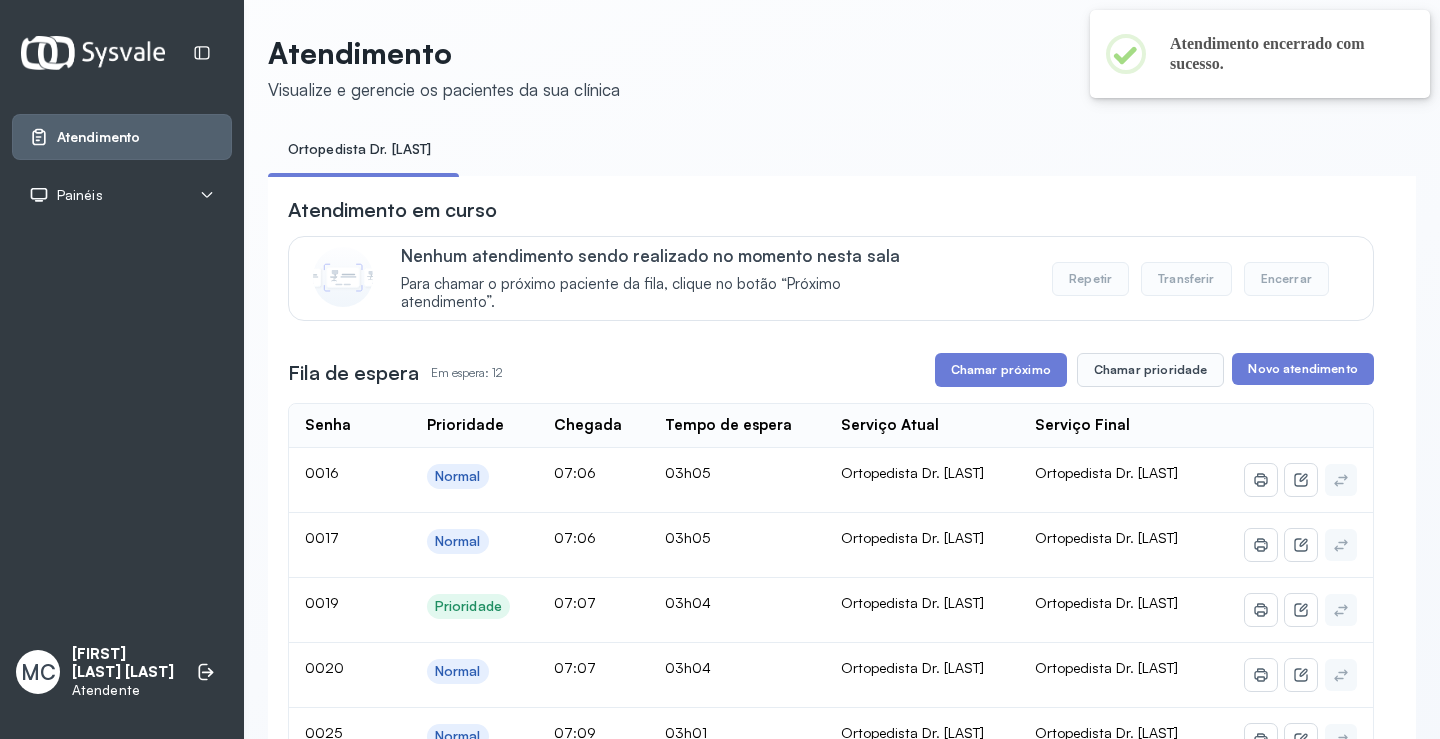 scroll, scrollTop: 100, scrollLeft: 0, axis: vertical 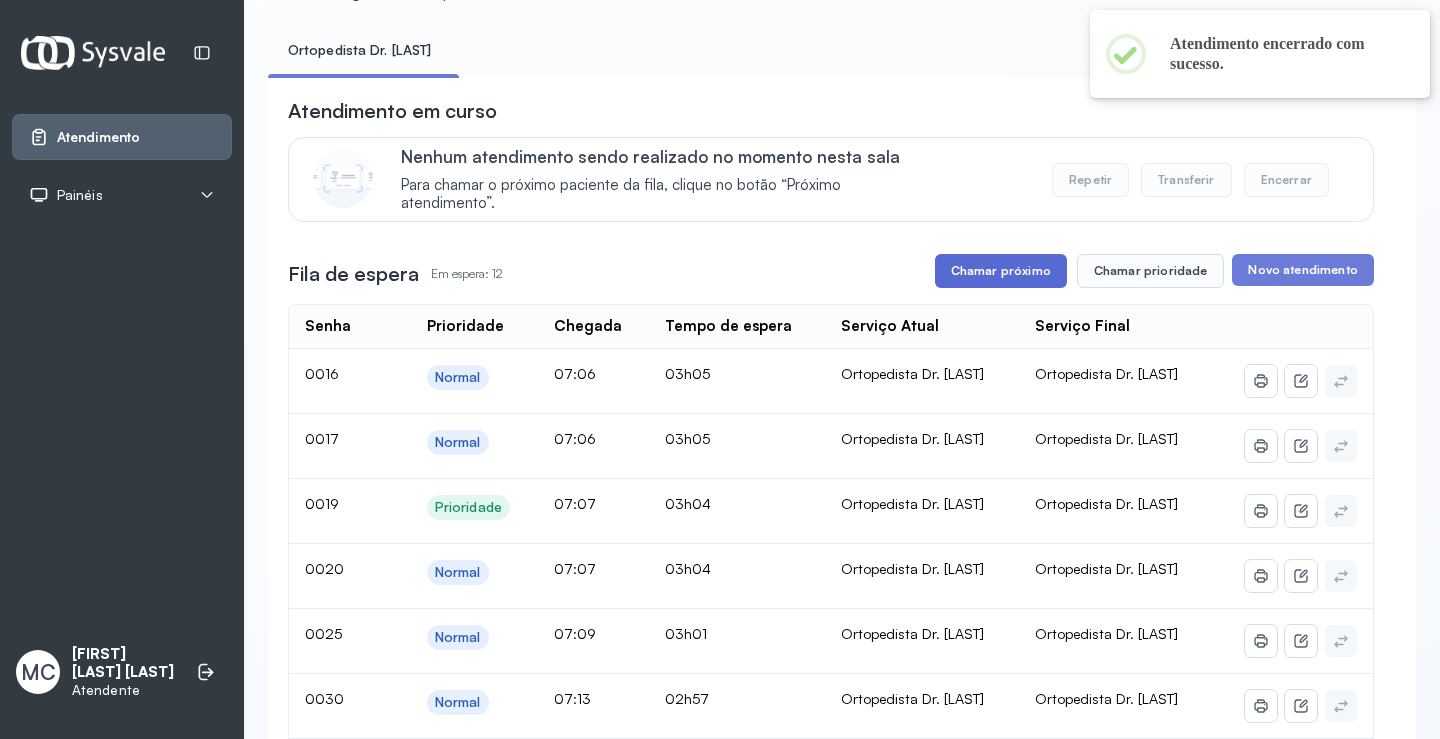 click on "Chamar próximo" at bounding box center [1001, 271] 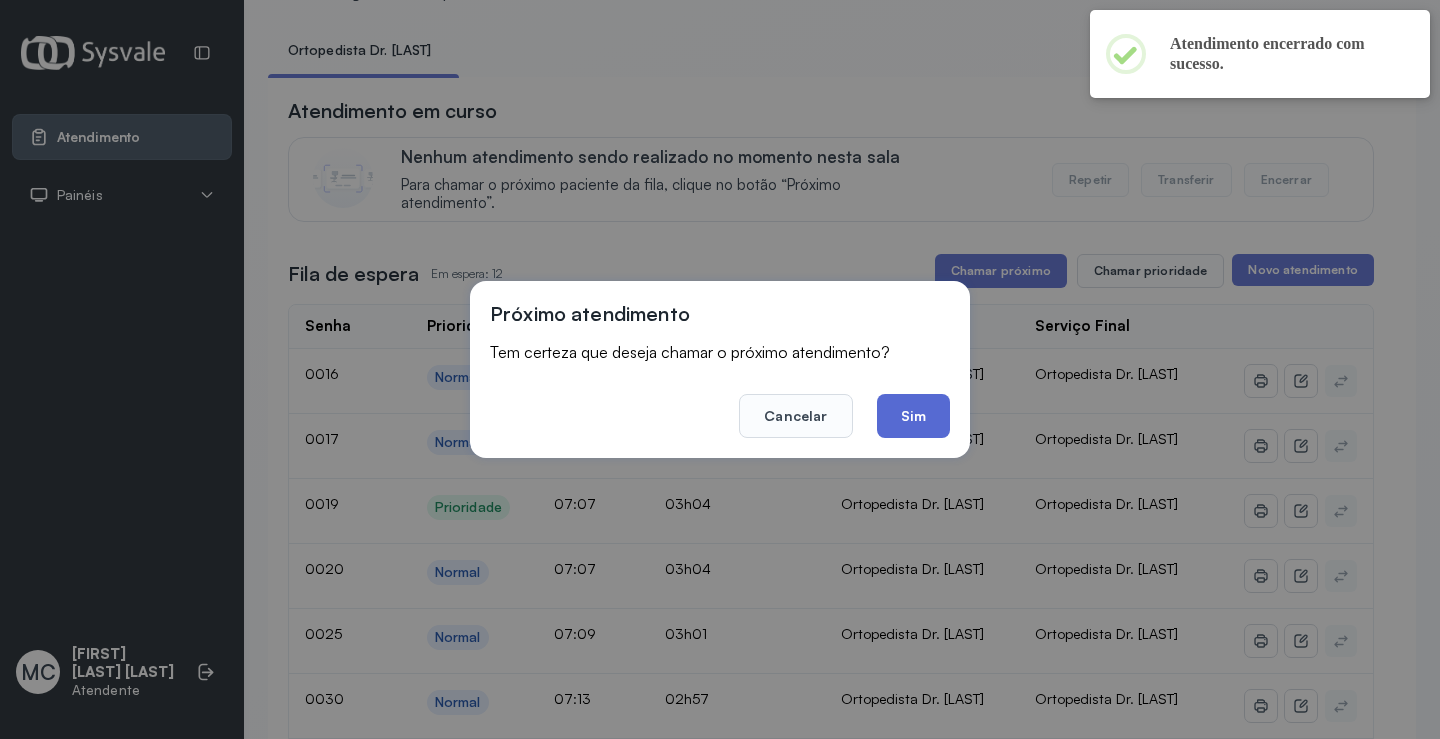 click on "Sim" 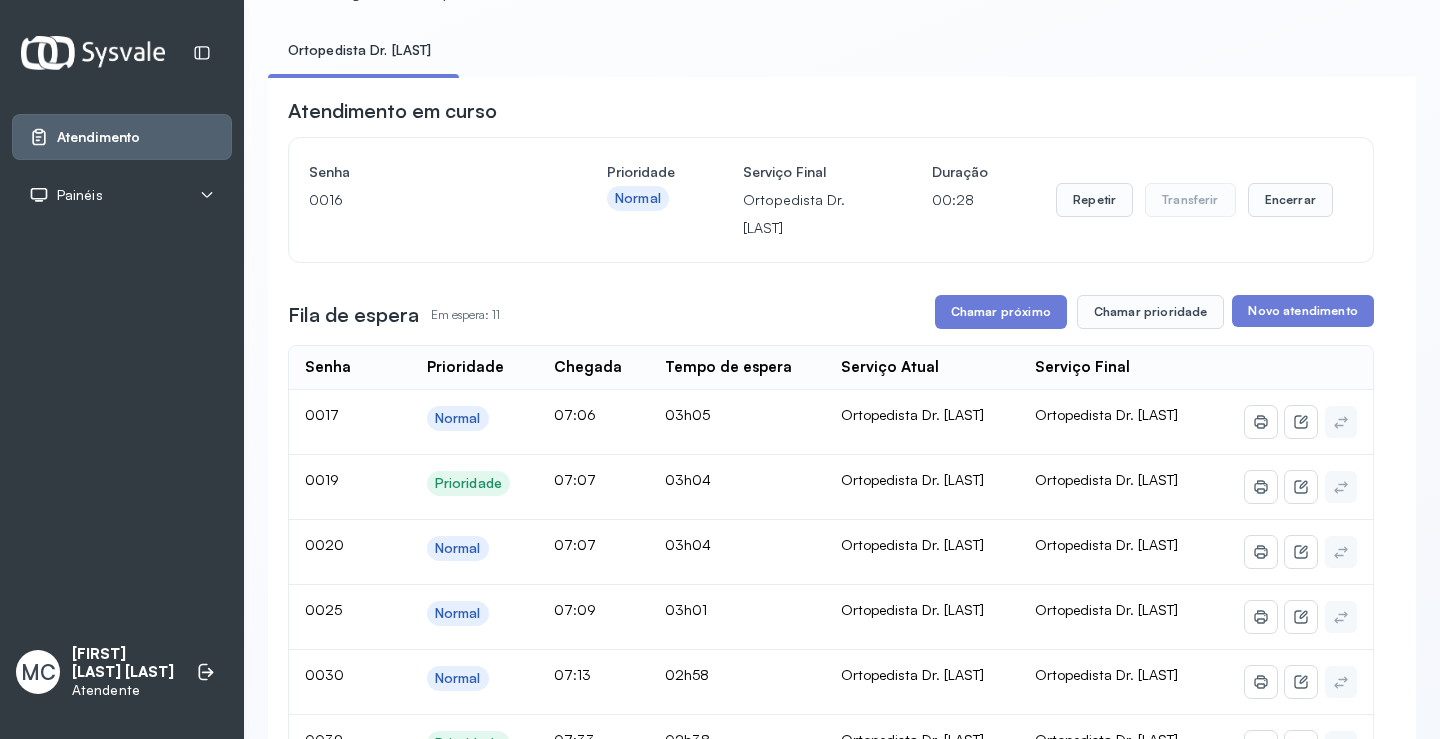scroll, scrollTop: 0, scrollLeft: 0, axis: both 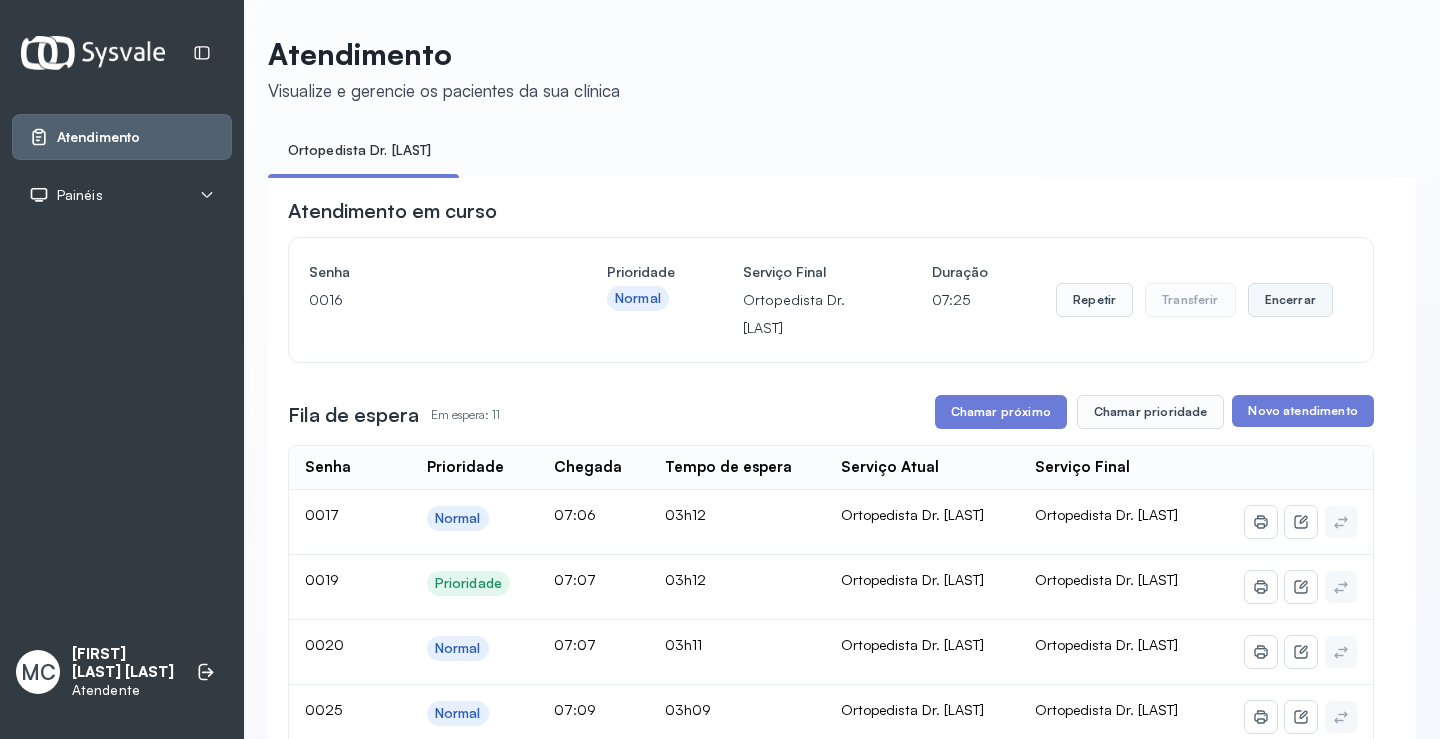click on "Encerrar" at bounding box center [1290, 300] 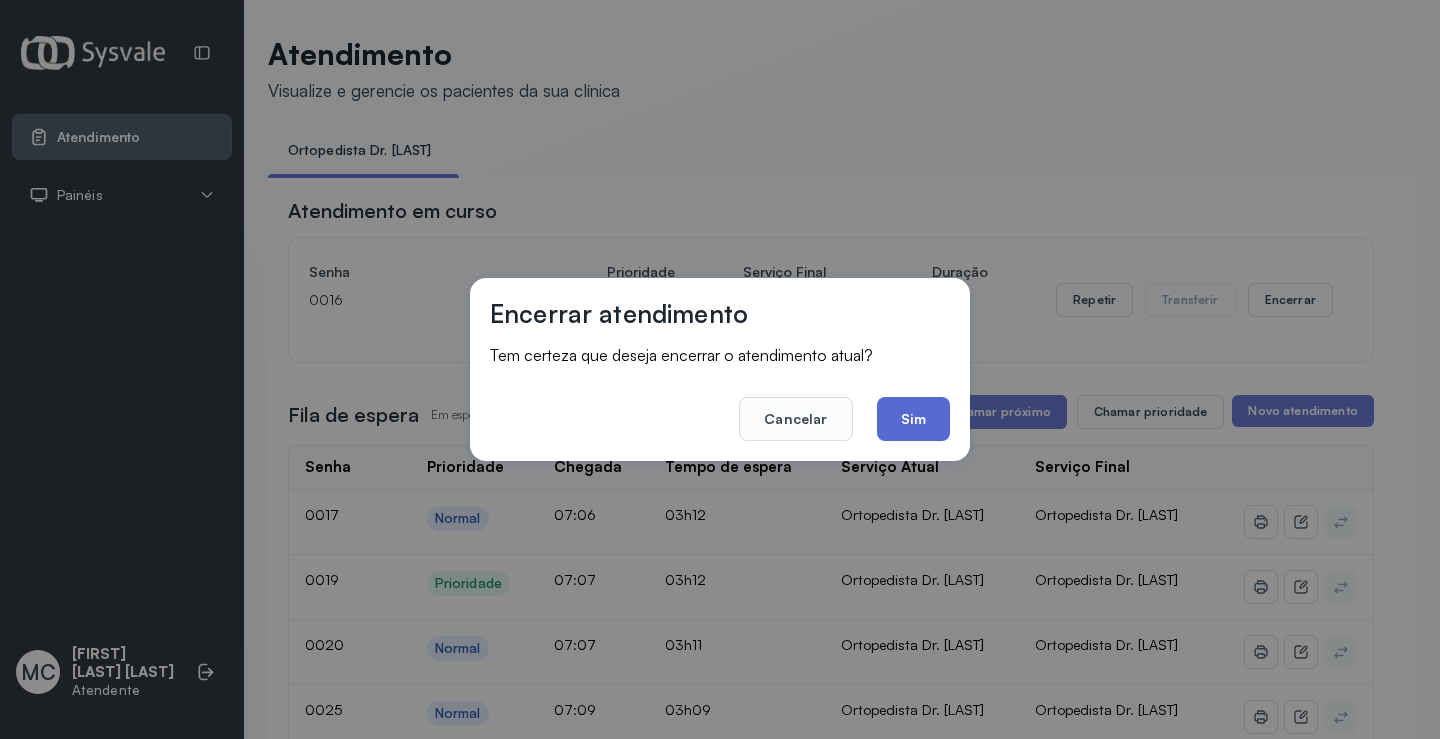 click on "Sim" 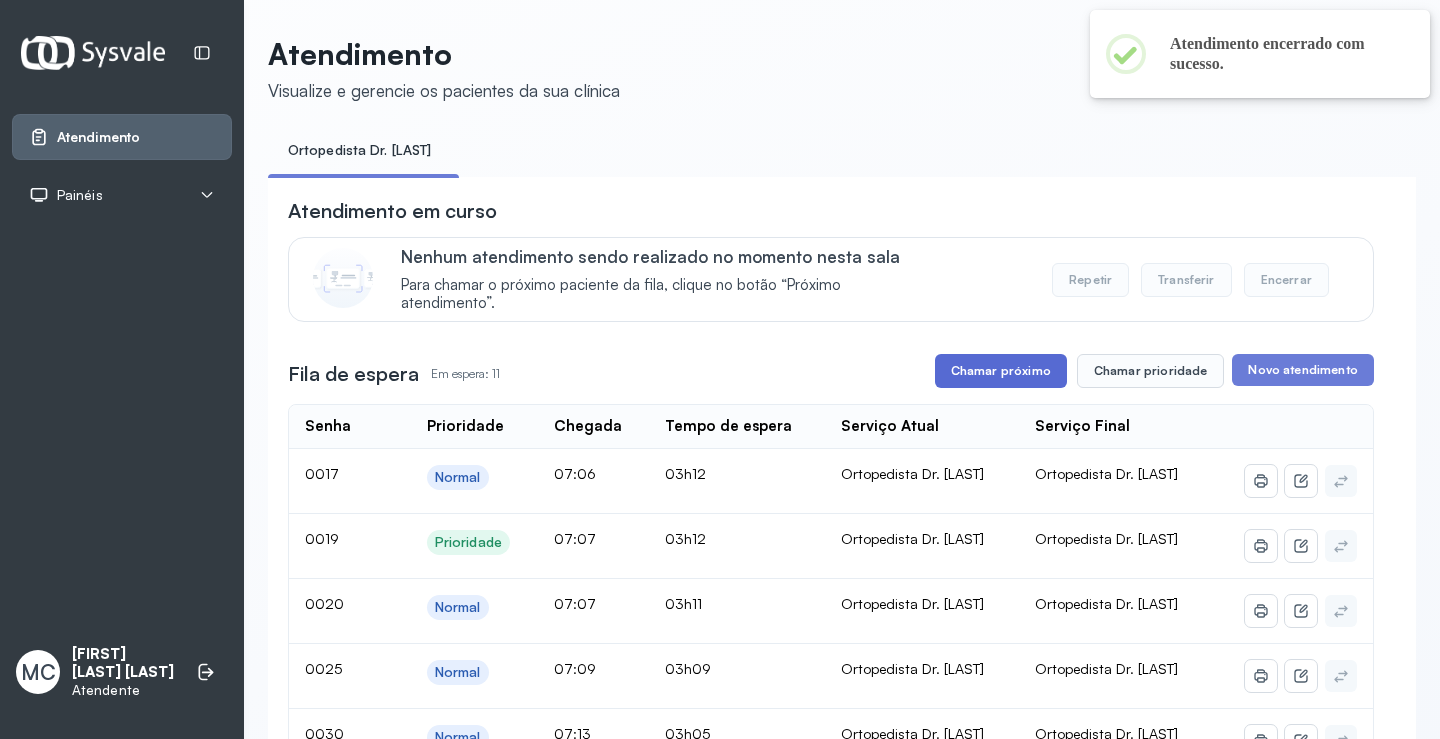 click on "Chamar próximo" at bounding box center [1001, 371] 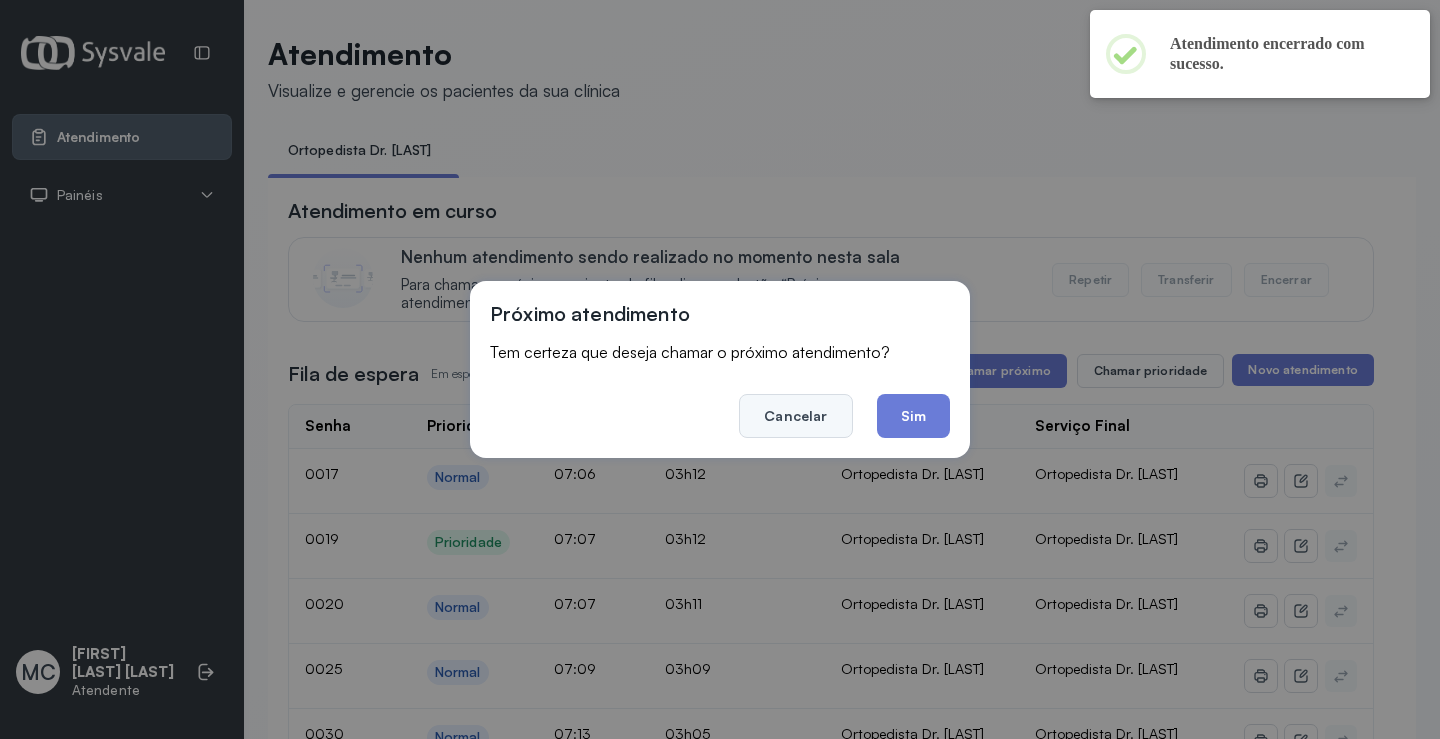 click on "Cancelar" 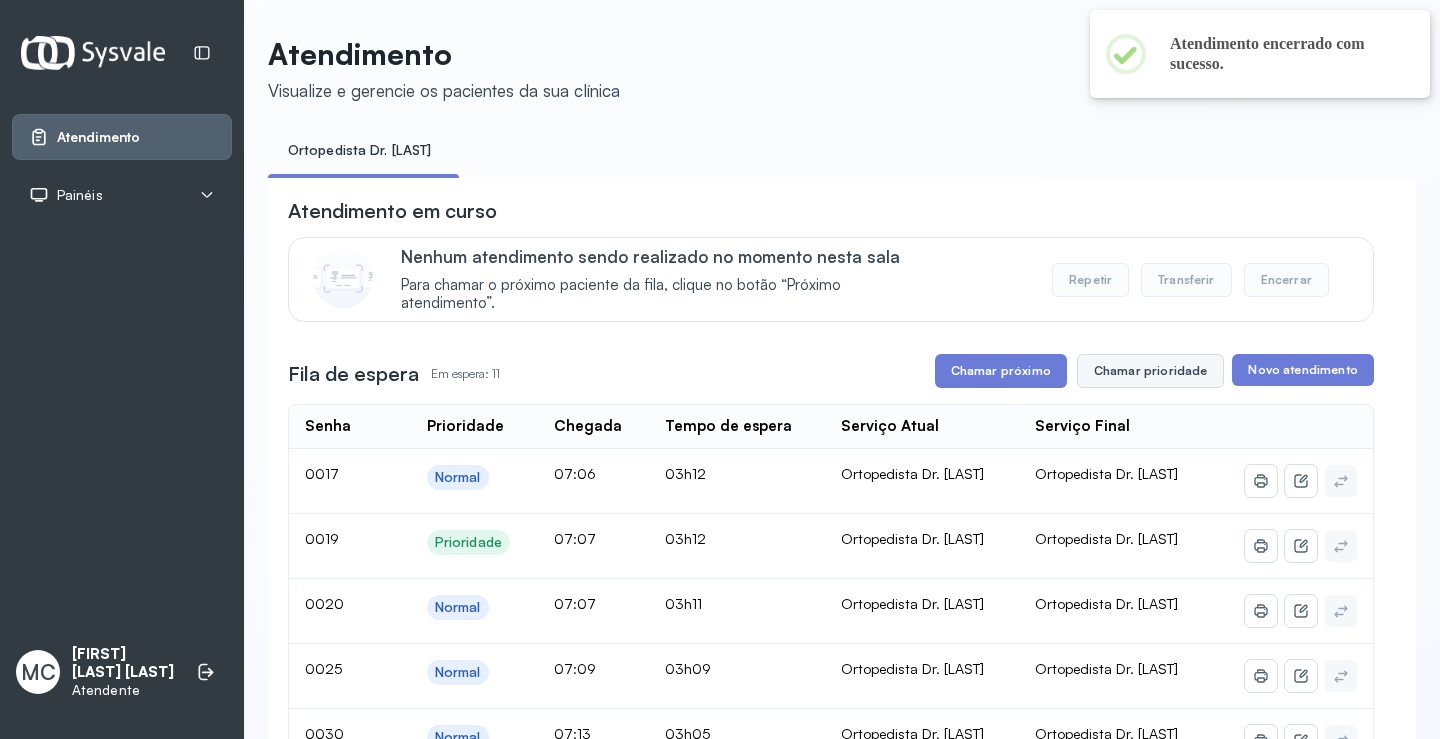 click on "Chamar prioridade" at bounding box center [1151, 371] 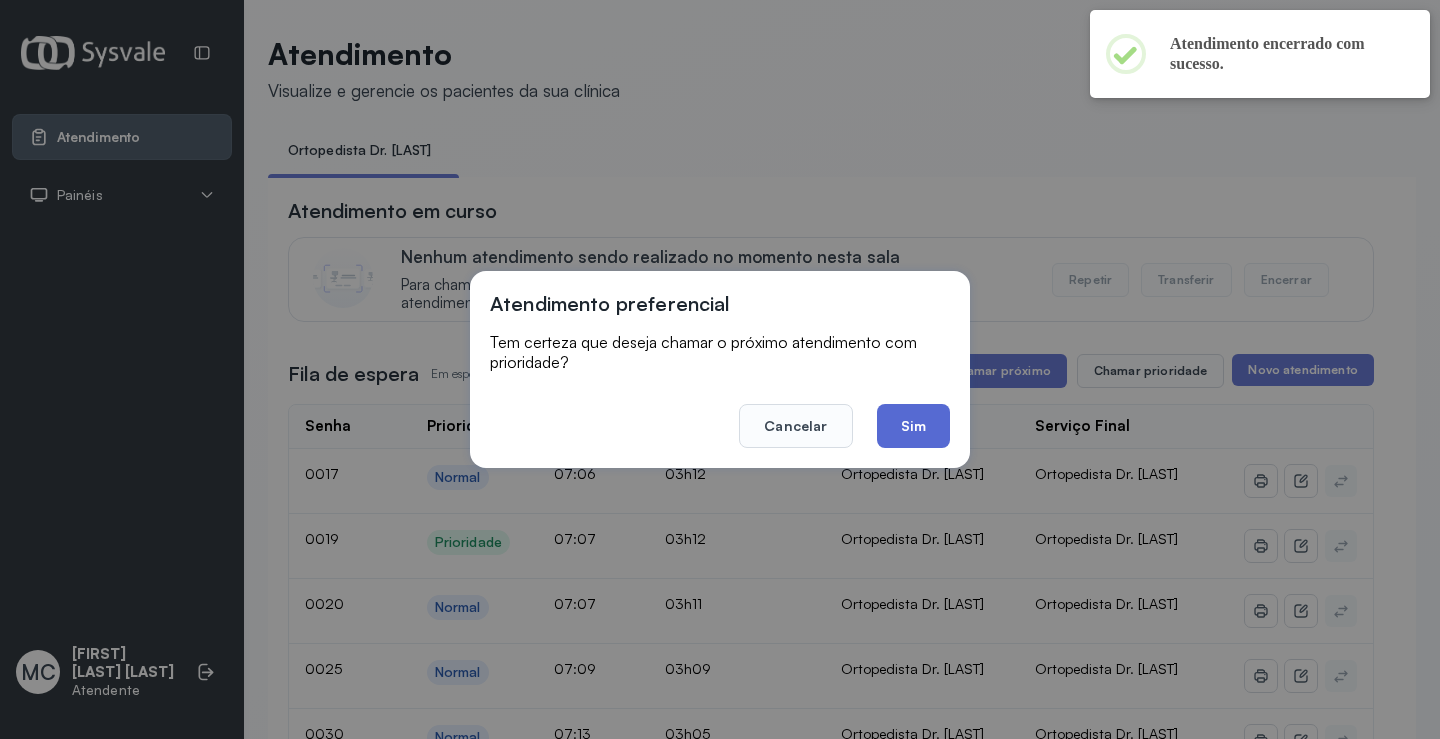 click on "Sim" 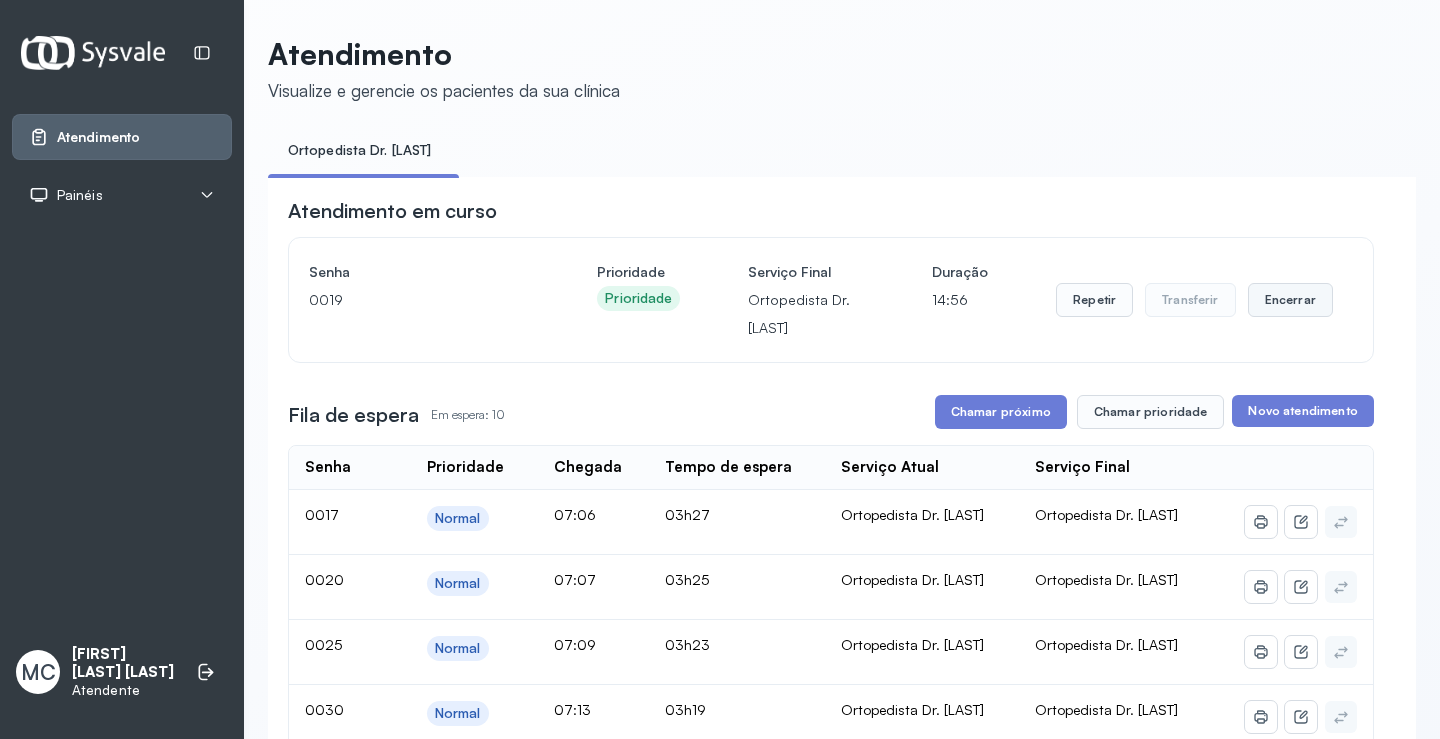 click on "Encerrar" at bounding box center (1290, 300) 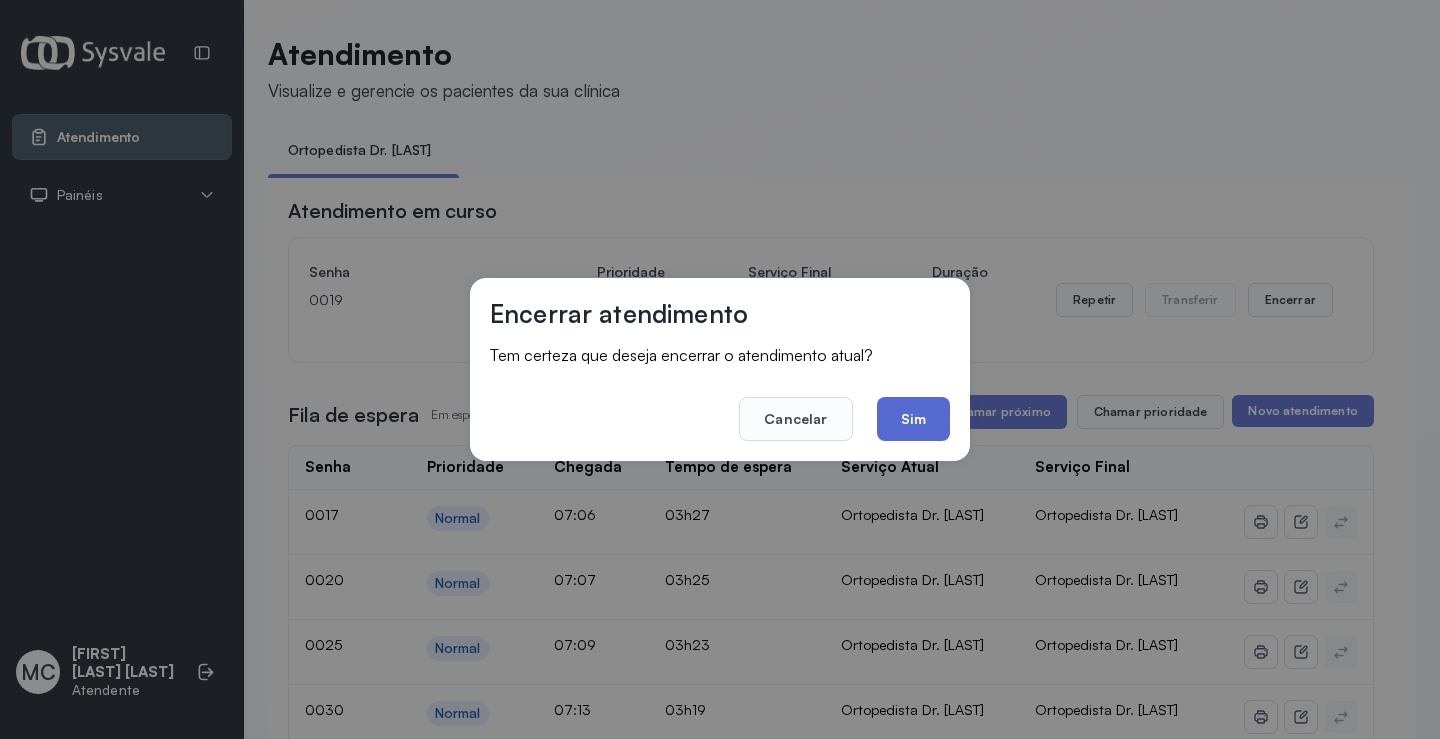 click on "Sim" 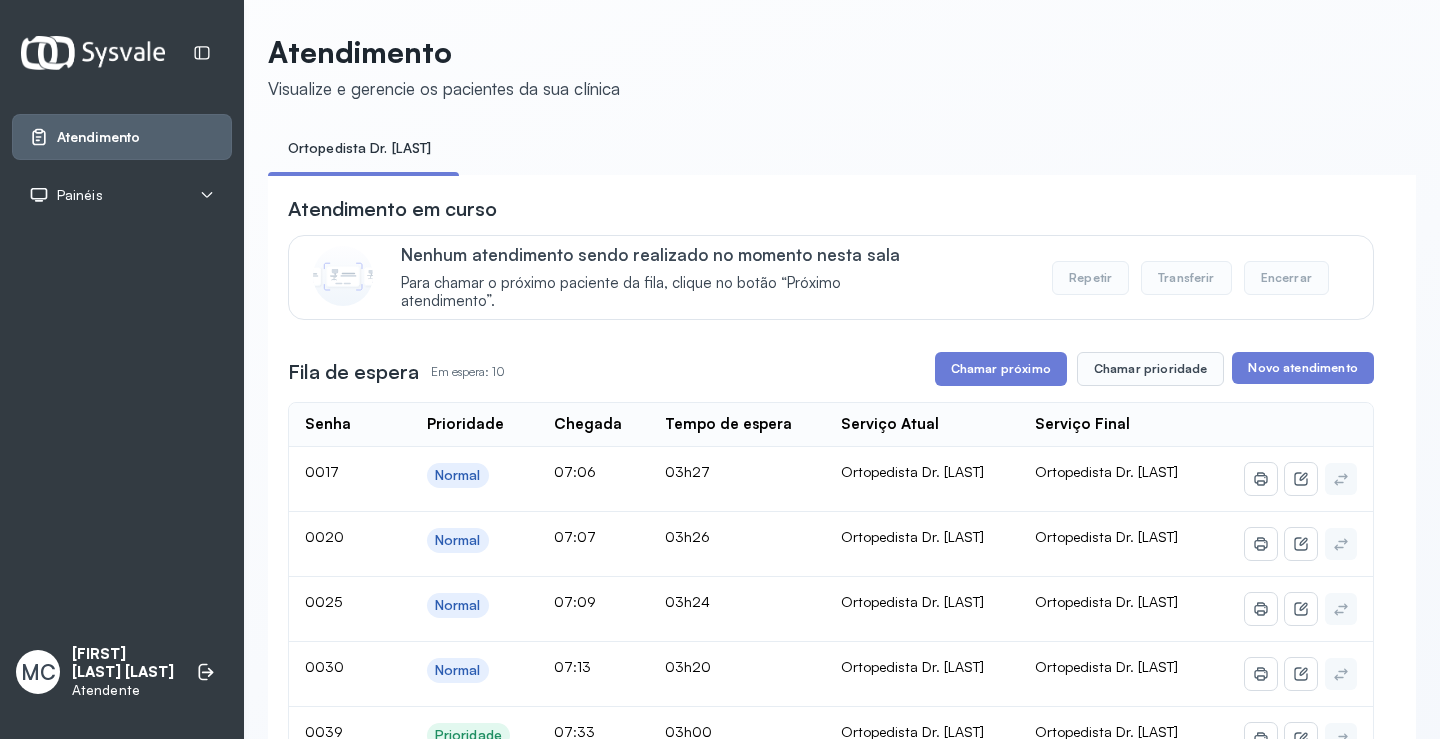 scroll, scrollTop: 0, scrollLeft: 0, axis: both 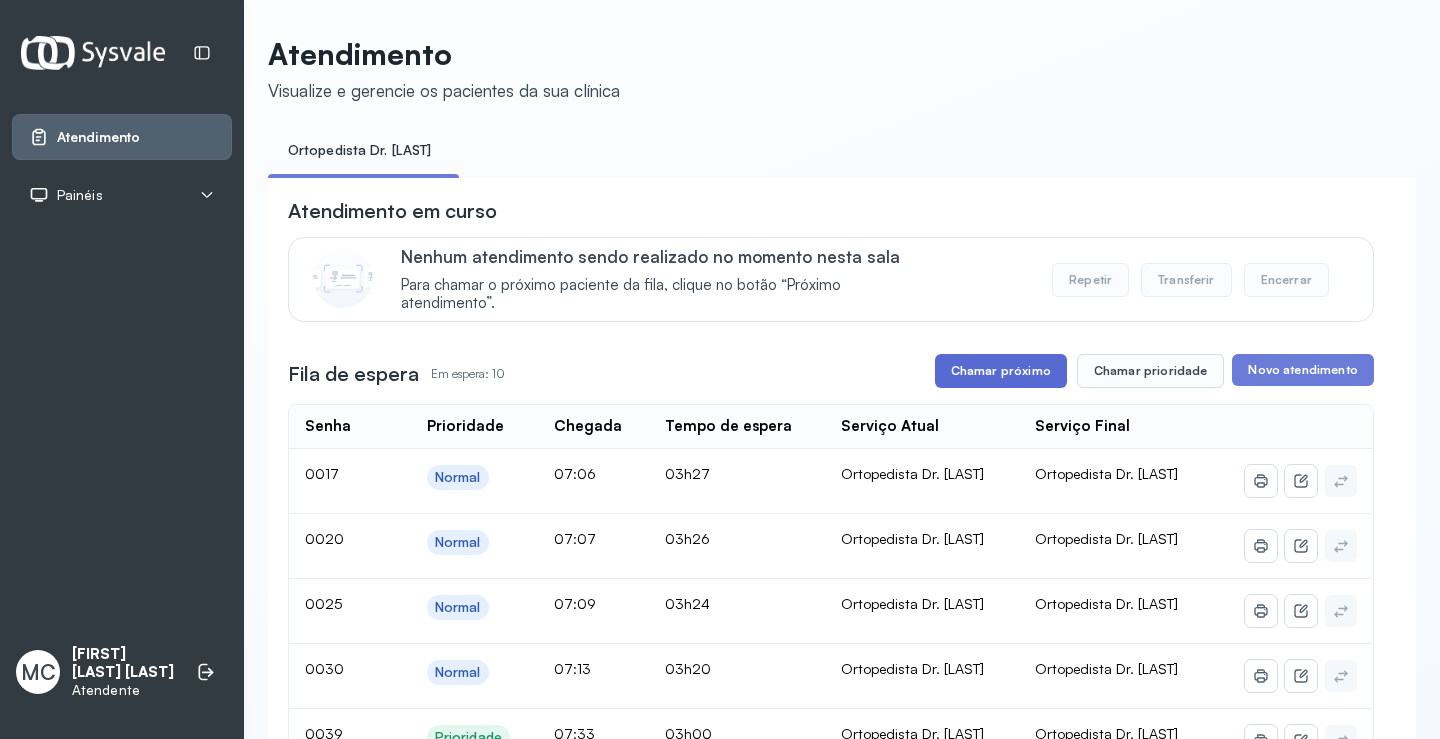 click on "Chamar próximo" at bounding box center (1001, 371) 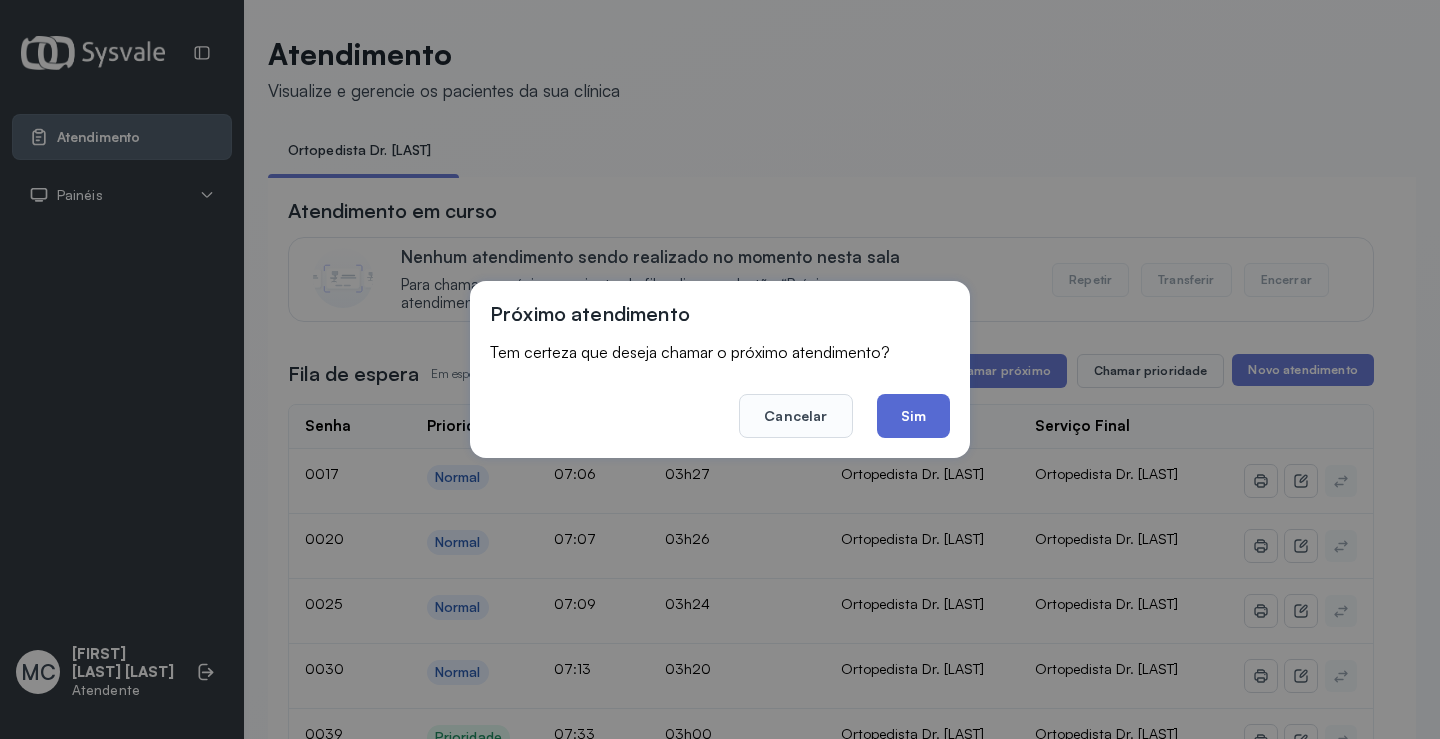 click on "Sim" 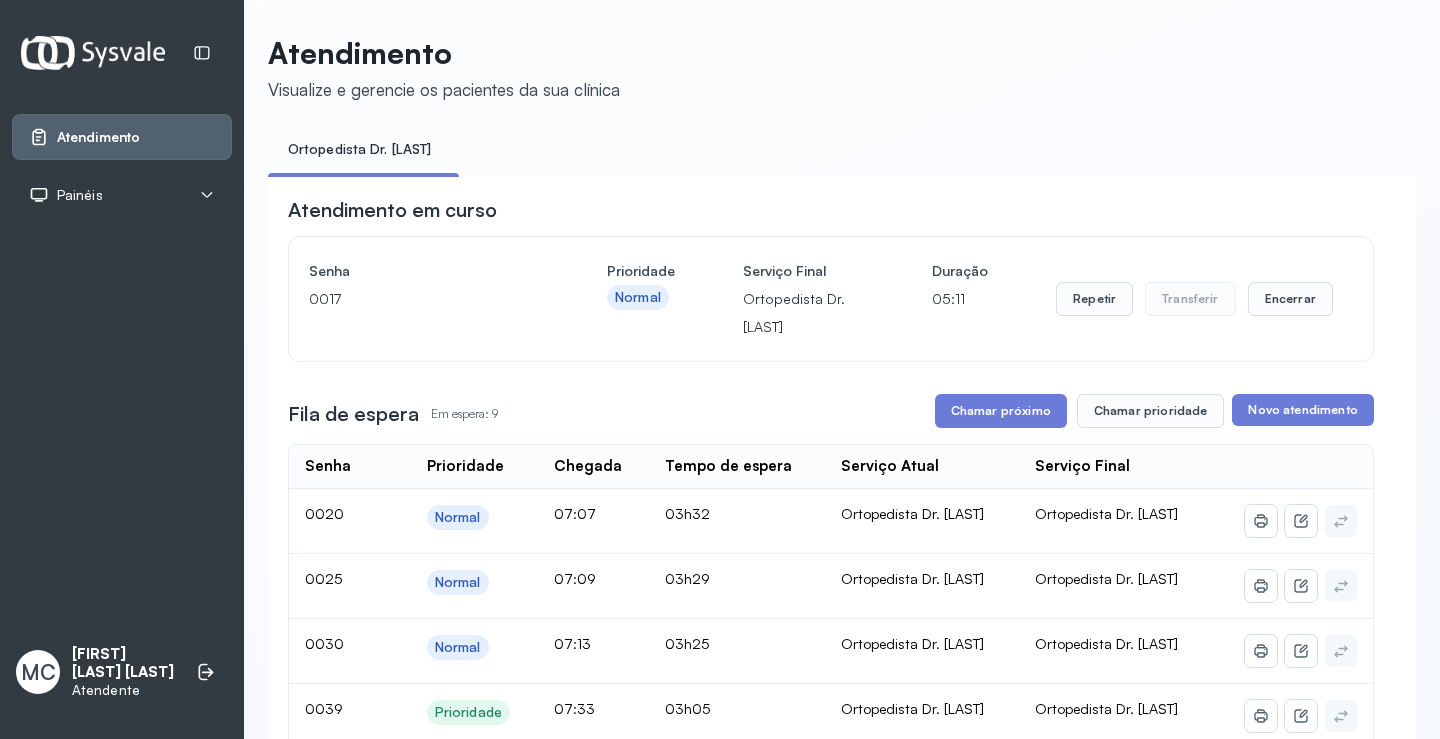 scroll, scrollTop: 0, scrollLeft: 0, axis: both 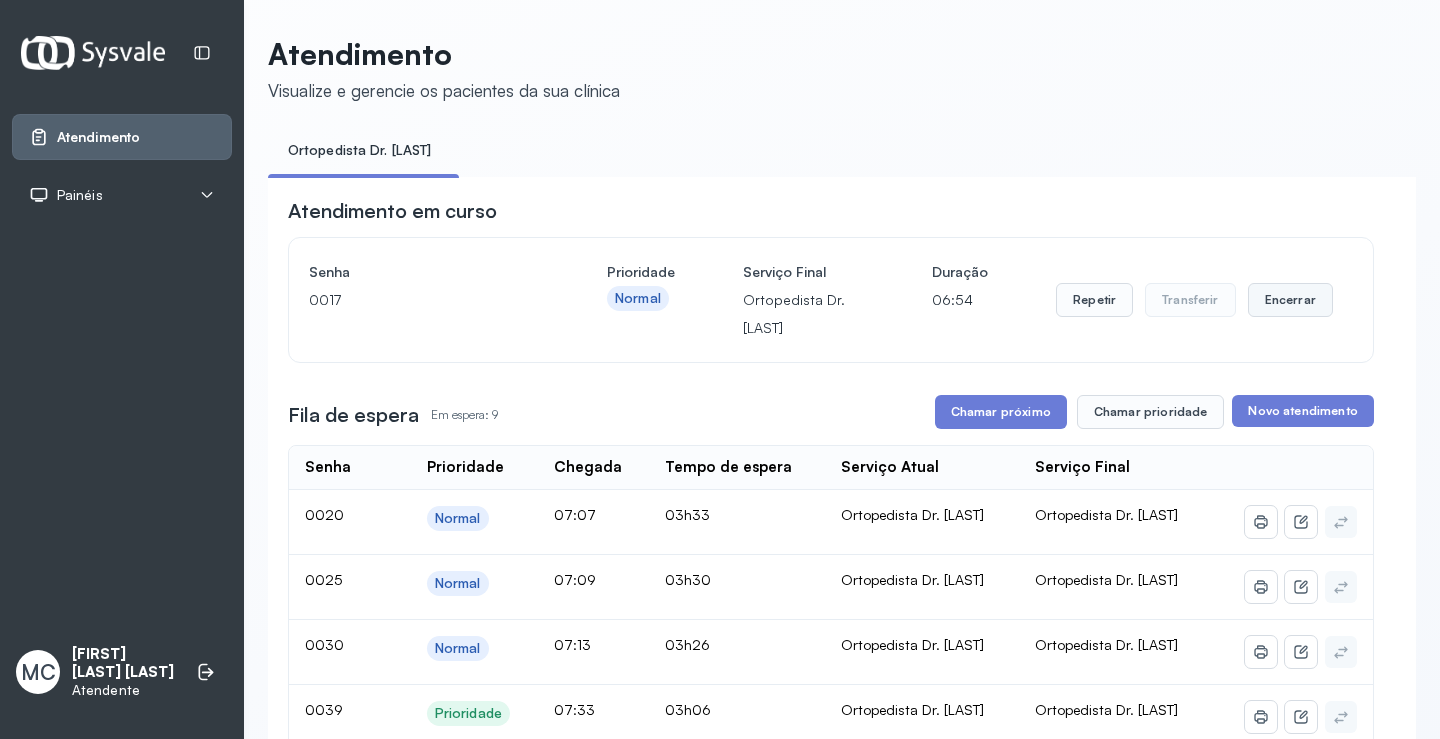 click on "Encerrar" at bounding box center [1290, 300] 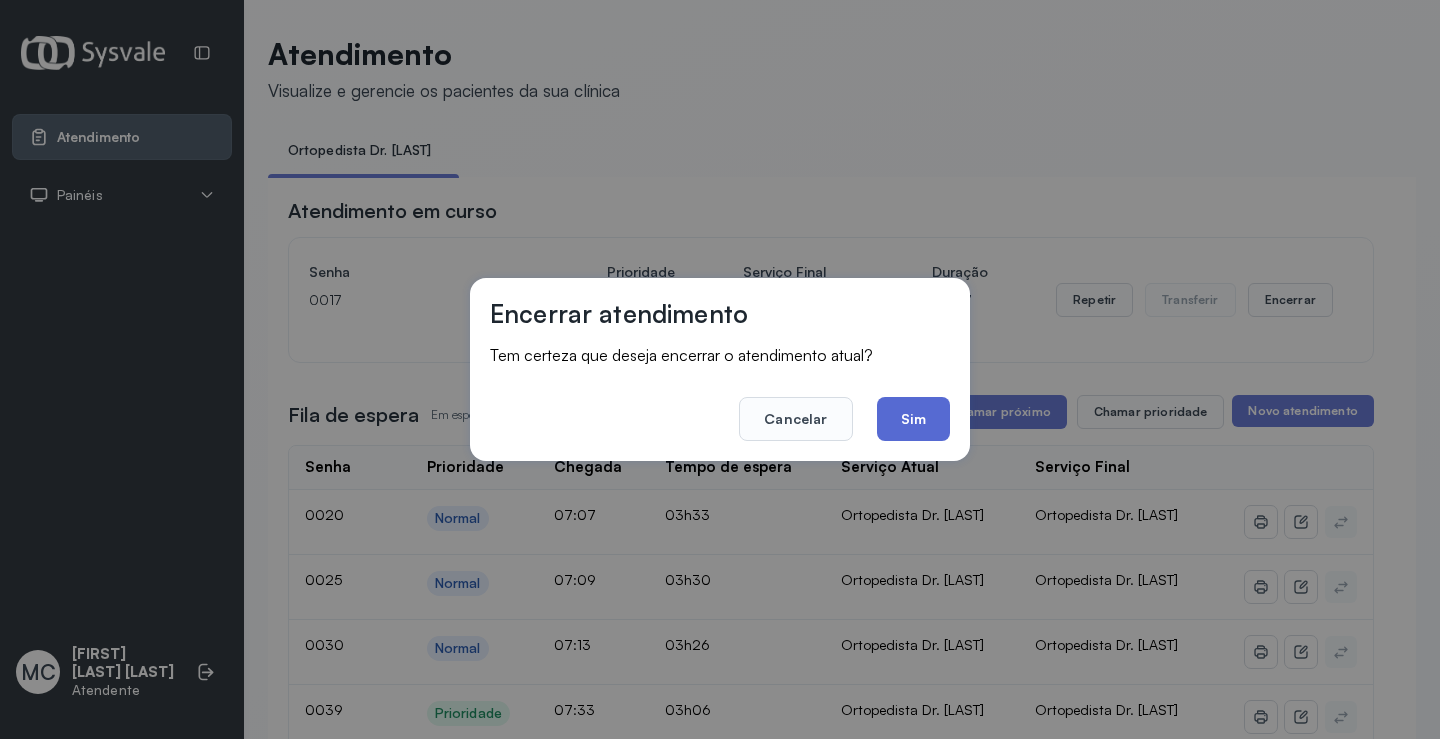 click on "Sim" 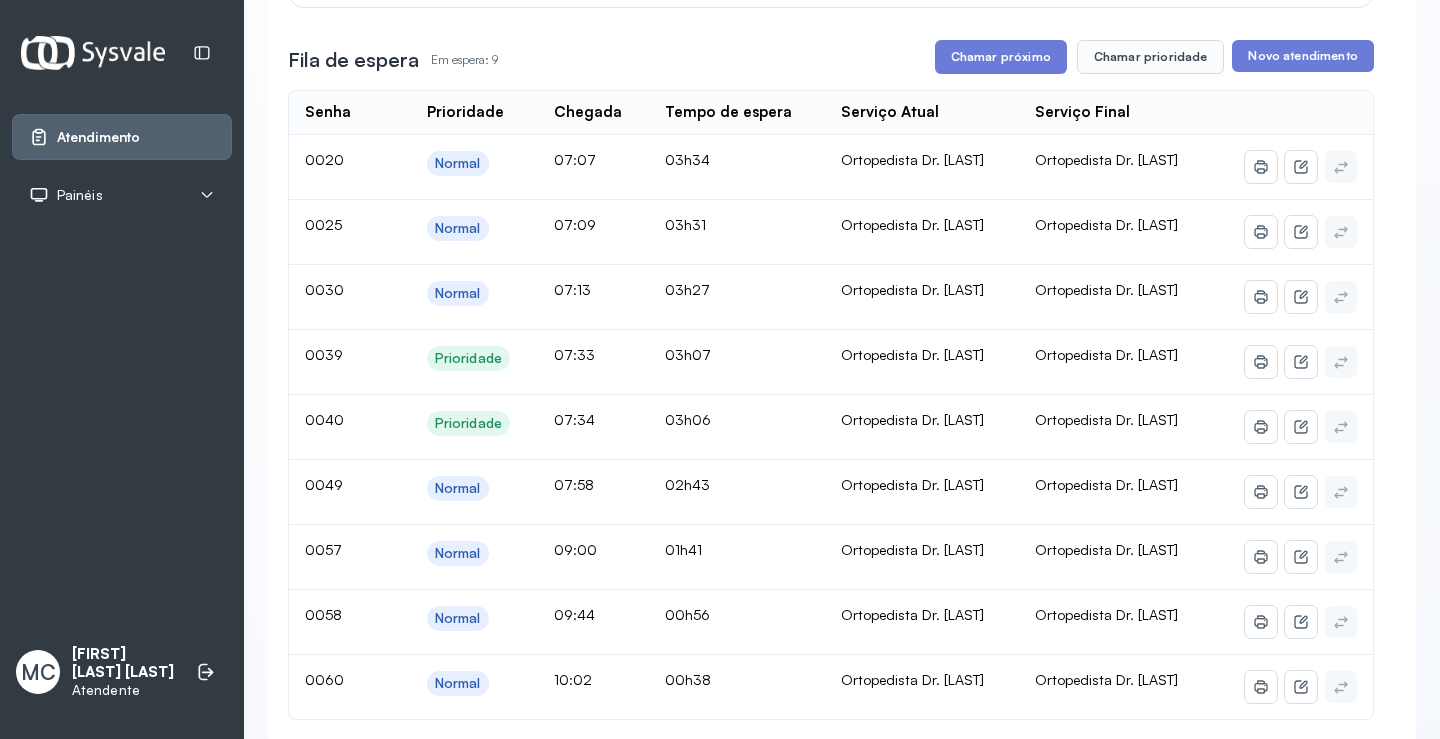 scroll, scrollTop: 300, scrollLeft: 0, axis: vertical 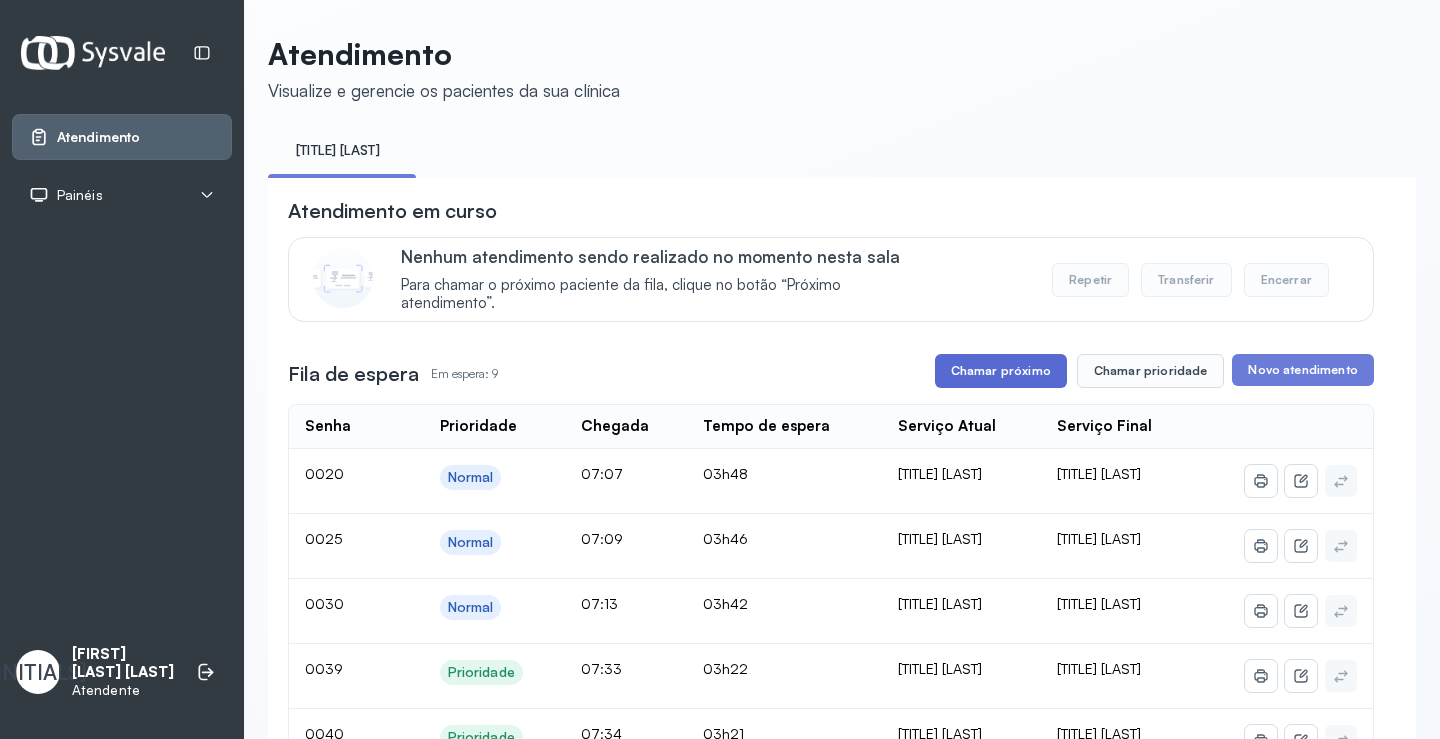click on "Chamar próximo" at bounding box center [1001, 371] 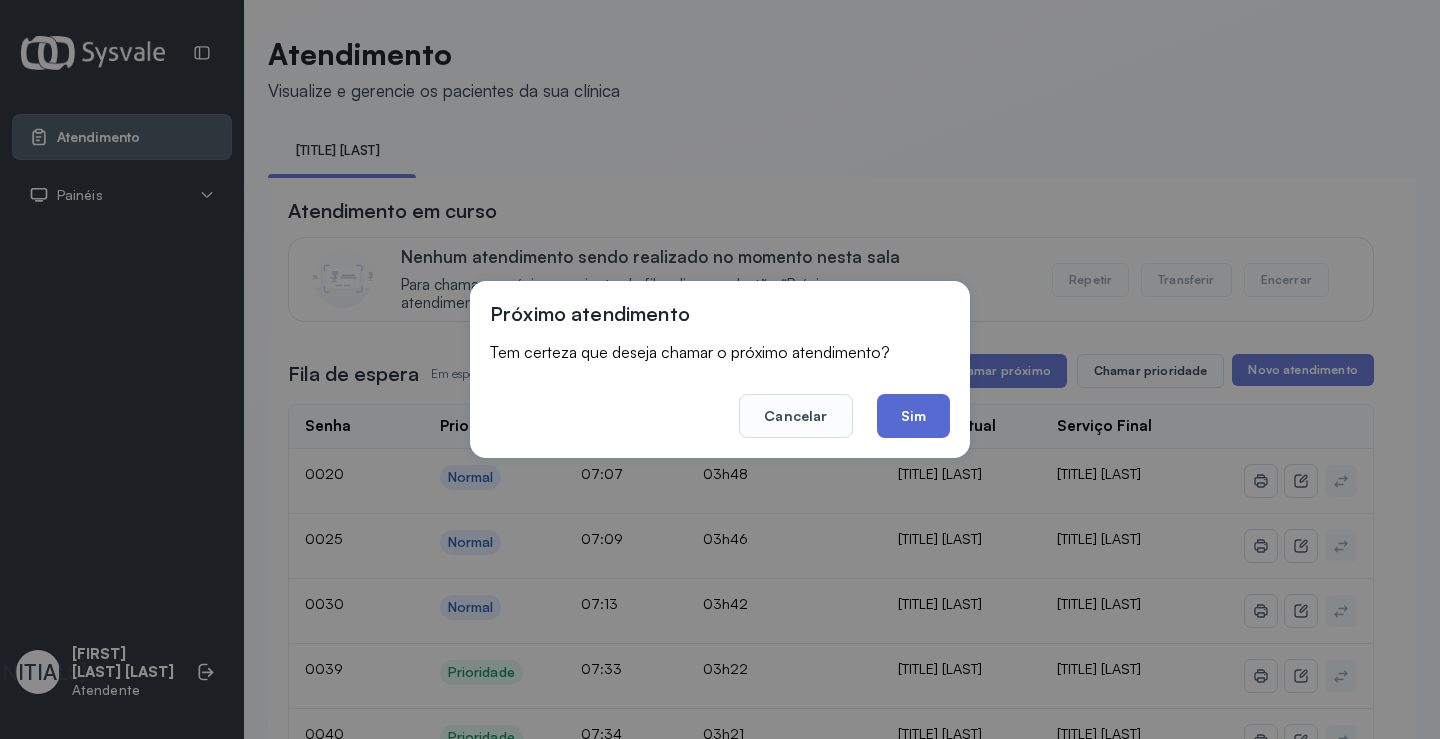 click on "Sim" 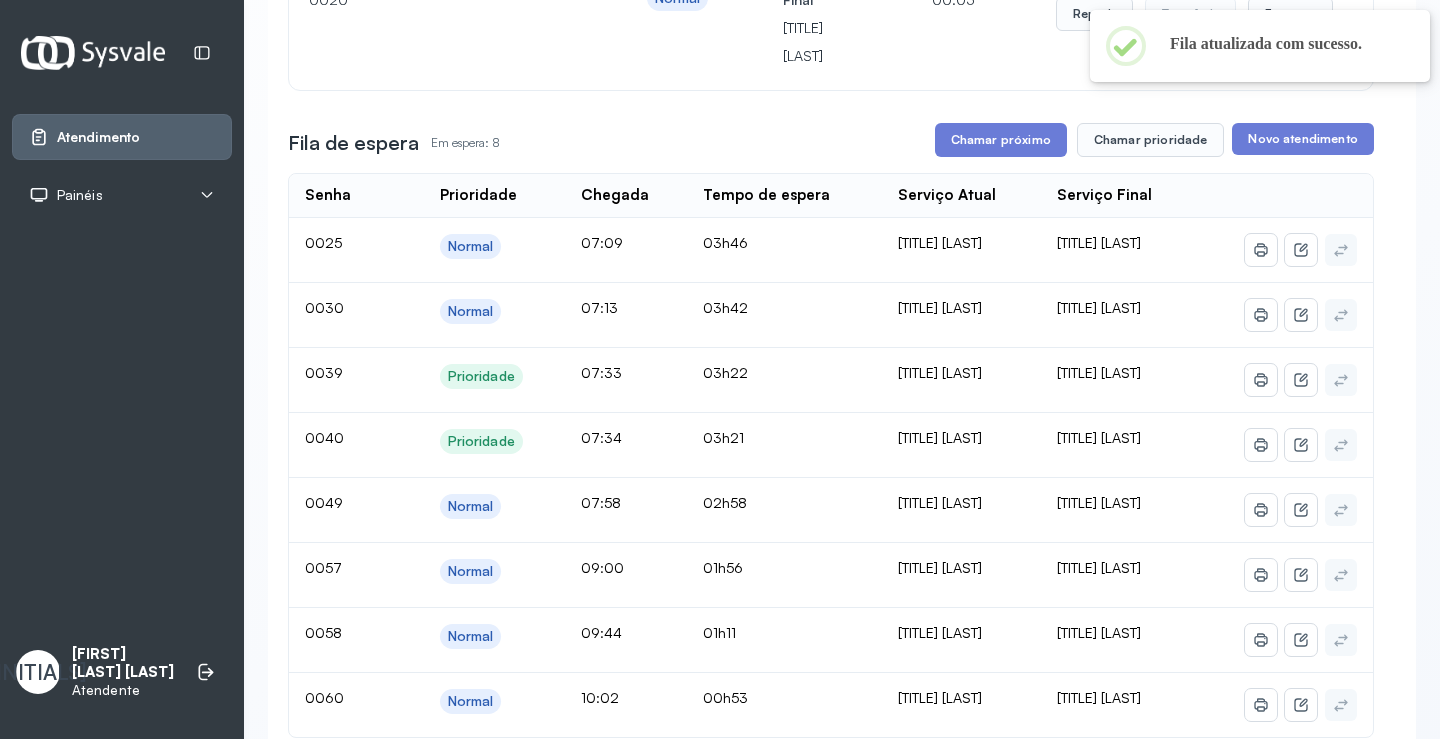 scroll, scrollTop: 0, scrollLeft: 0, axis: both 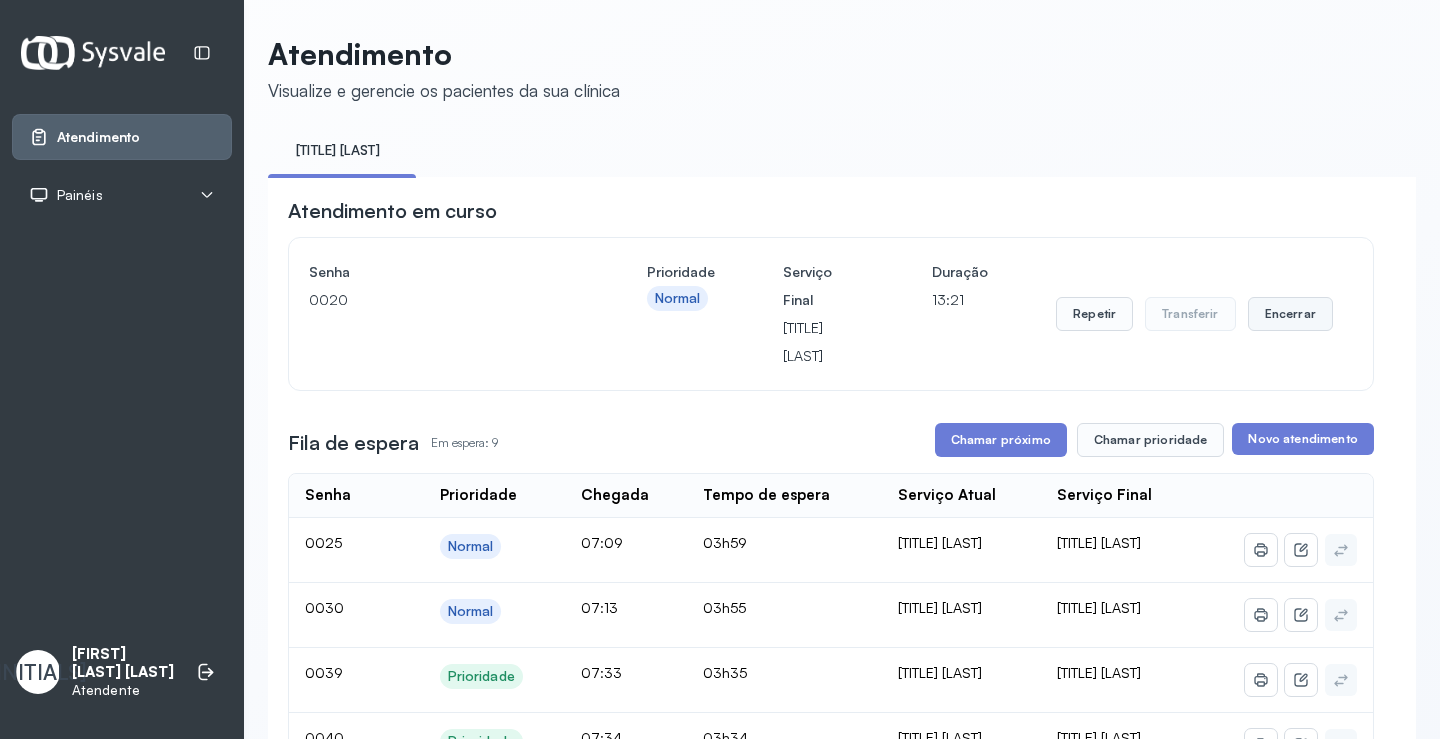 click on "Encerrar" at bounding box center (1290, 314) 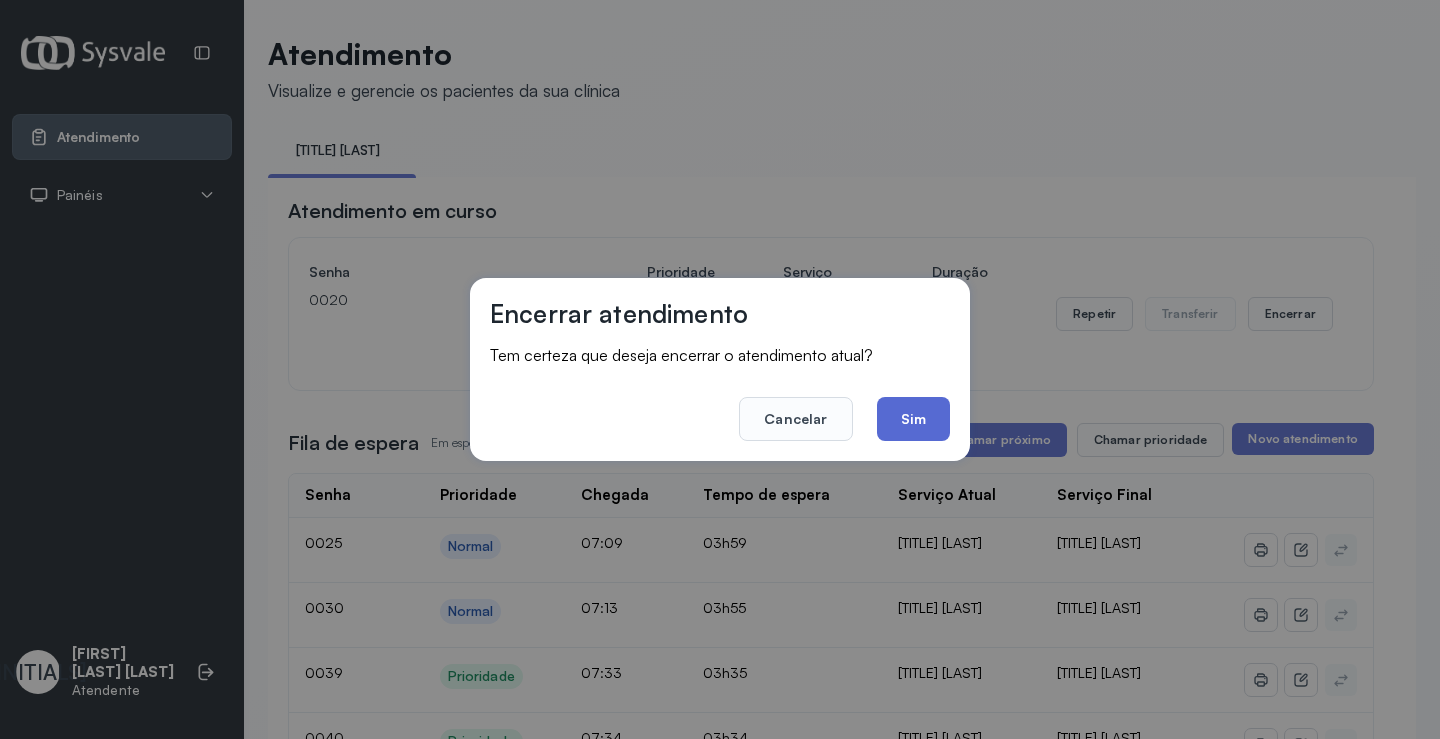 click on "Sim" 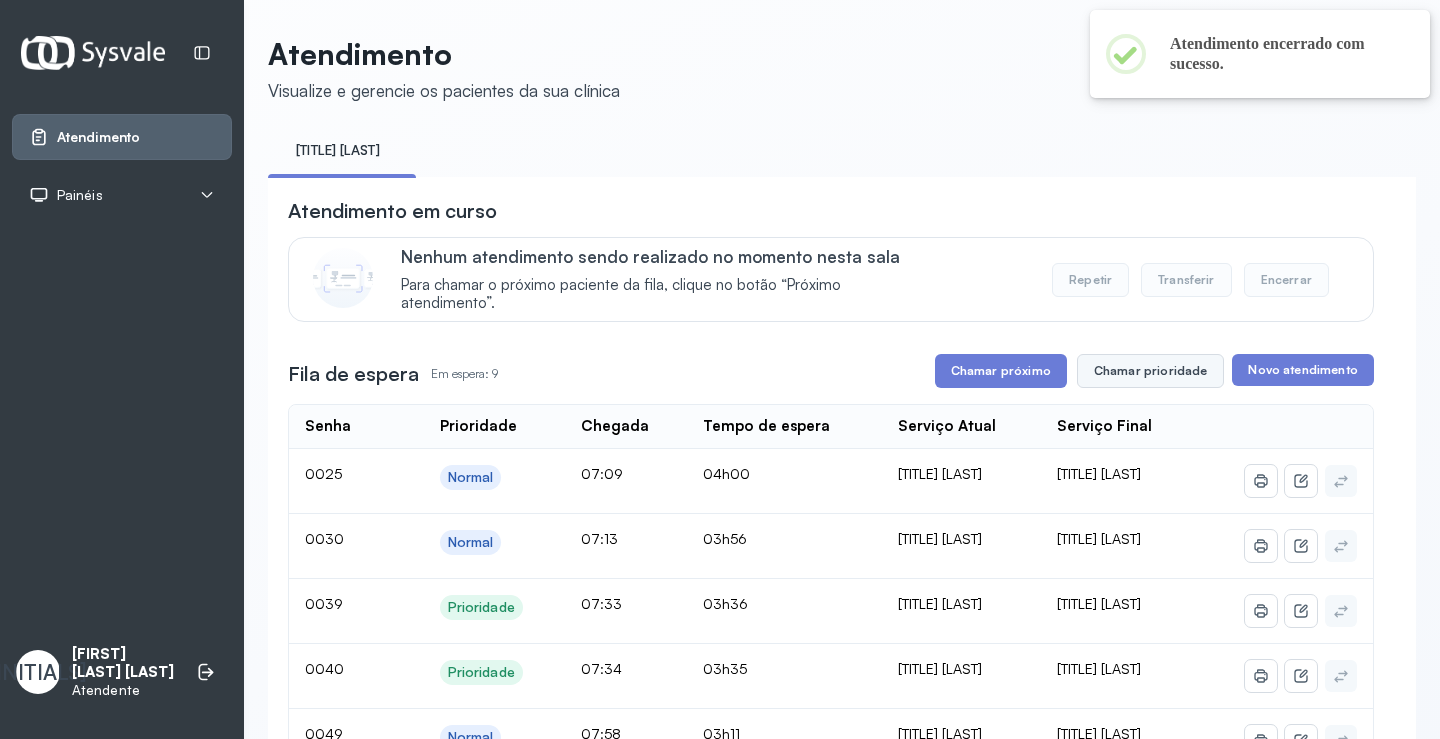 click on "Chamar prioridade" at bounding box center [1151, 371] 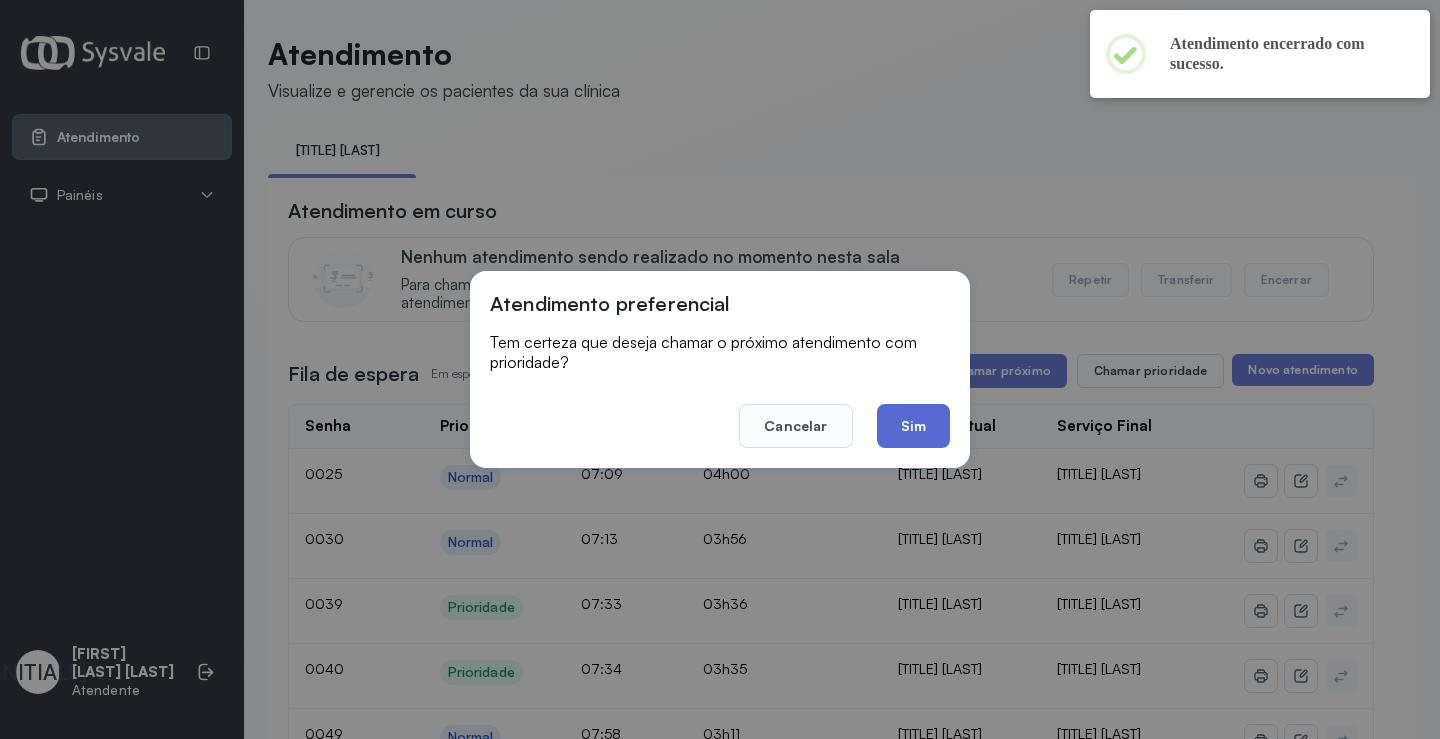 click on "Sim" 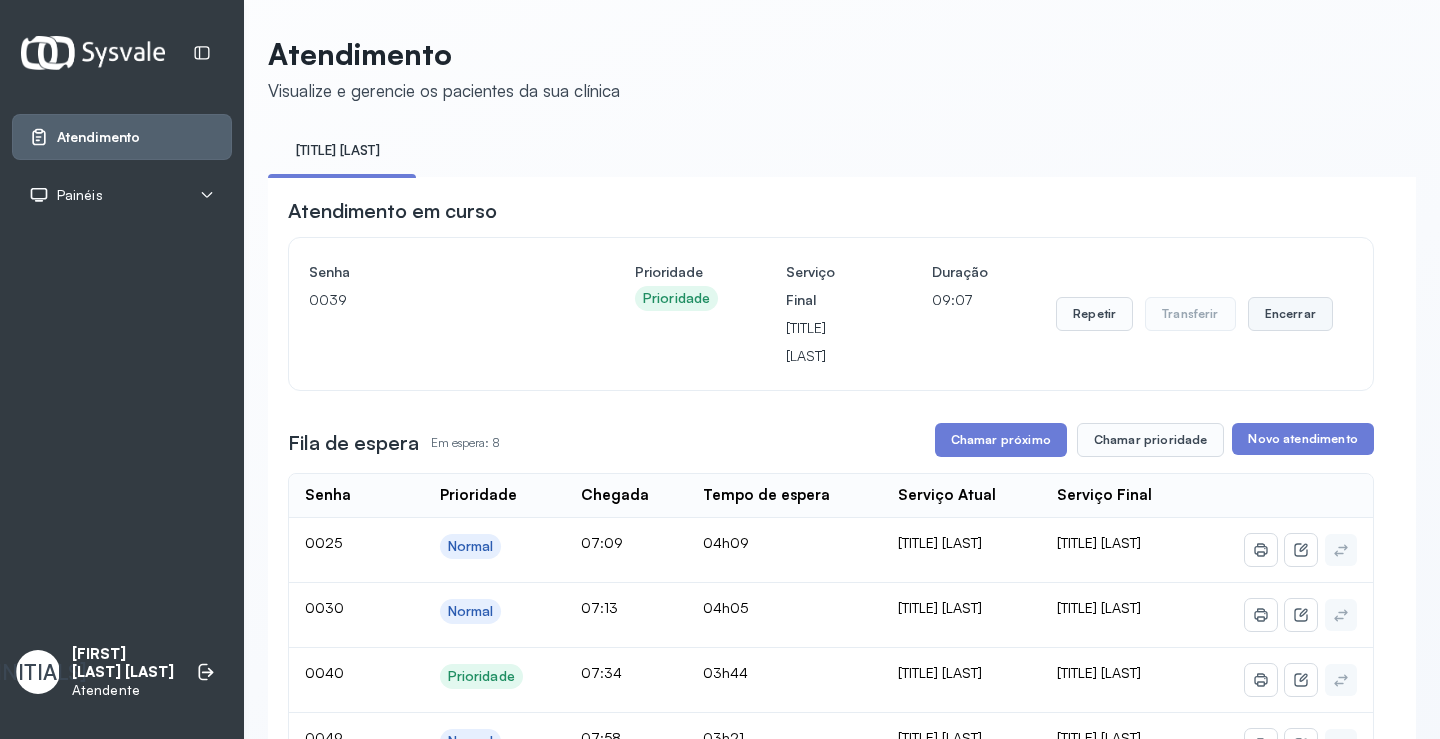 click on "Encerrar" at bounding box center [1290, 314] 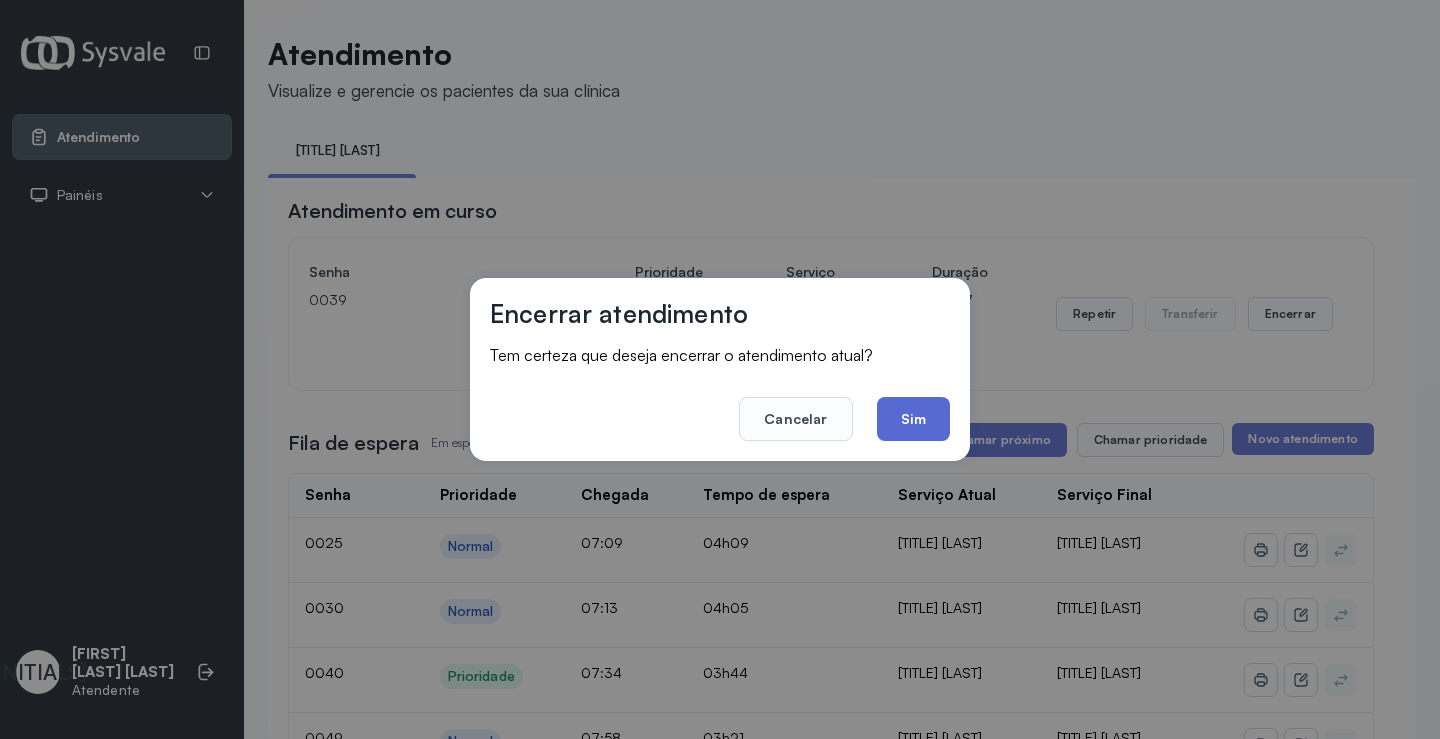 click on "Sim" 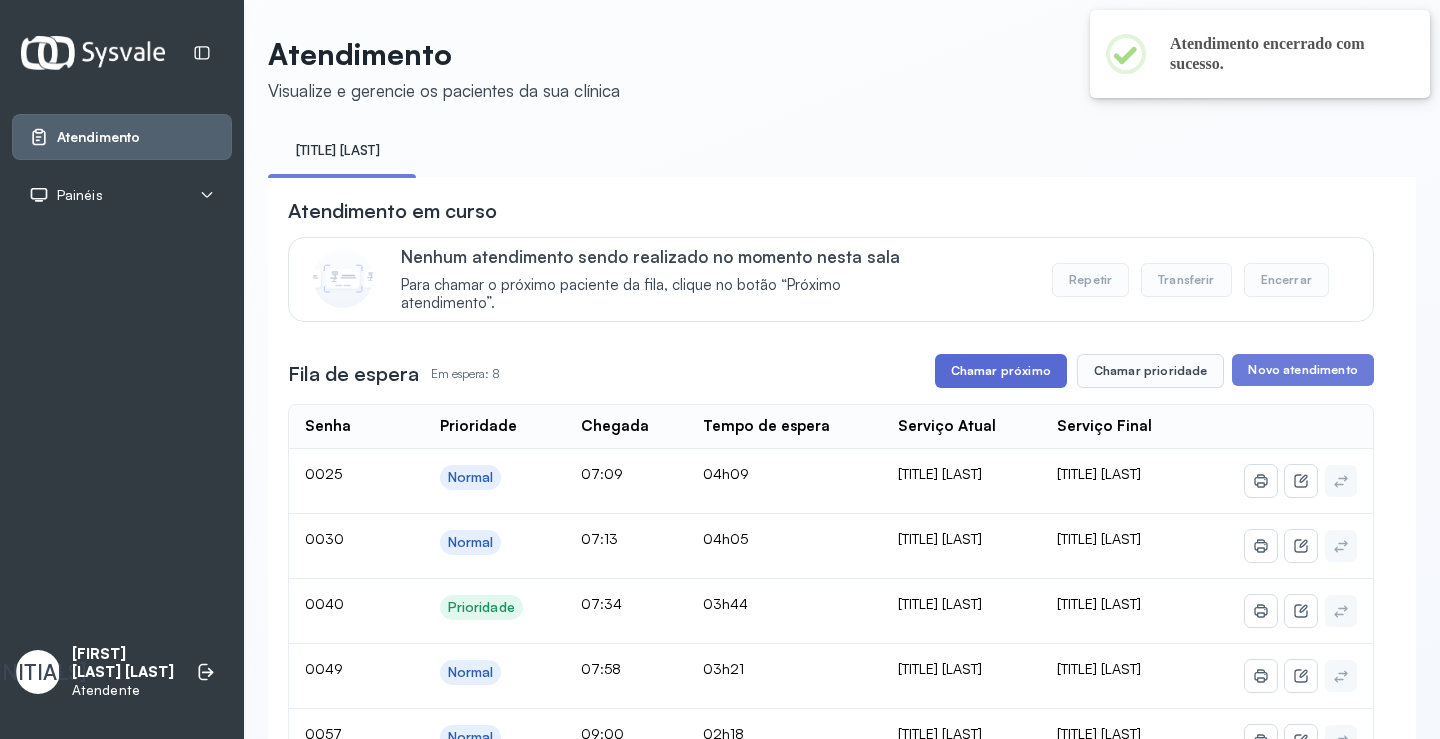 click on "Chamar próximo" at bounding box center (1001, 371) 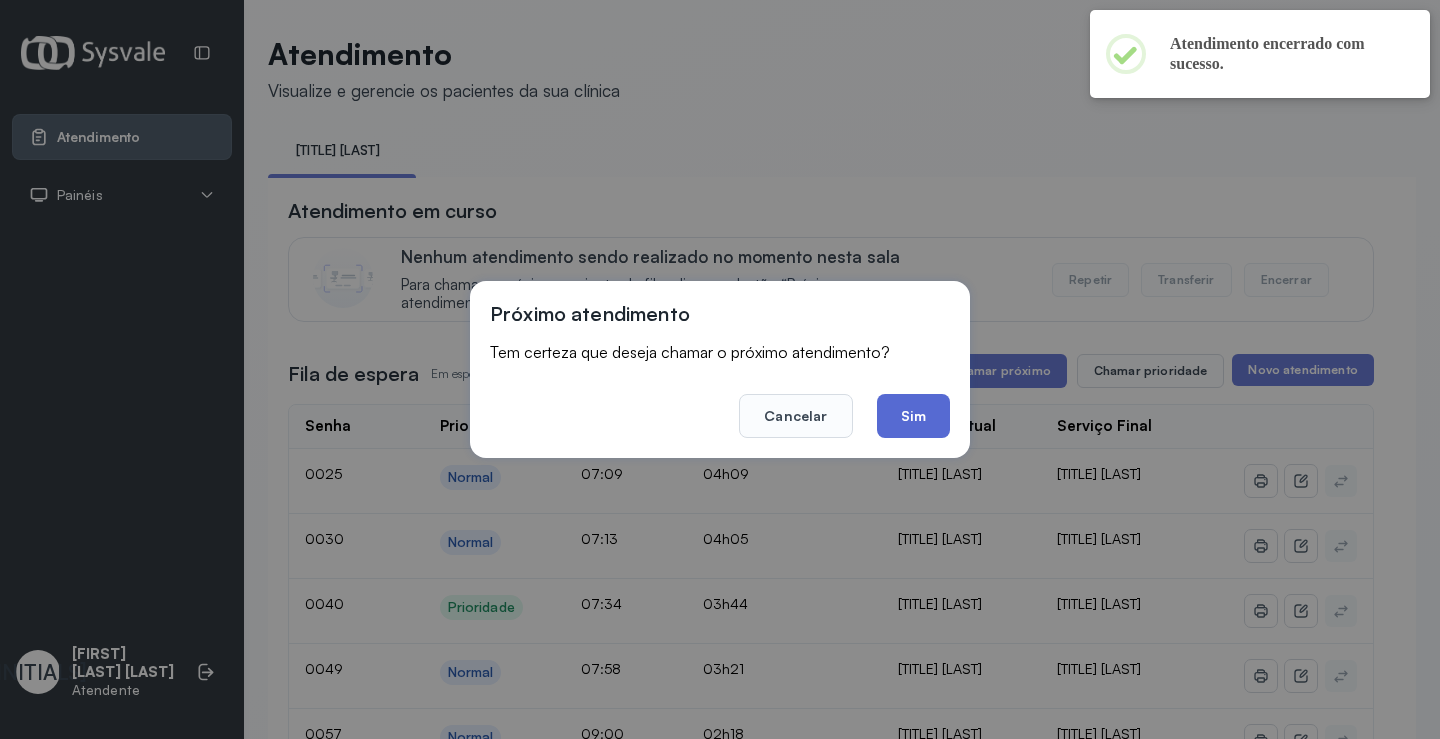 click on "Sim" 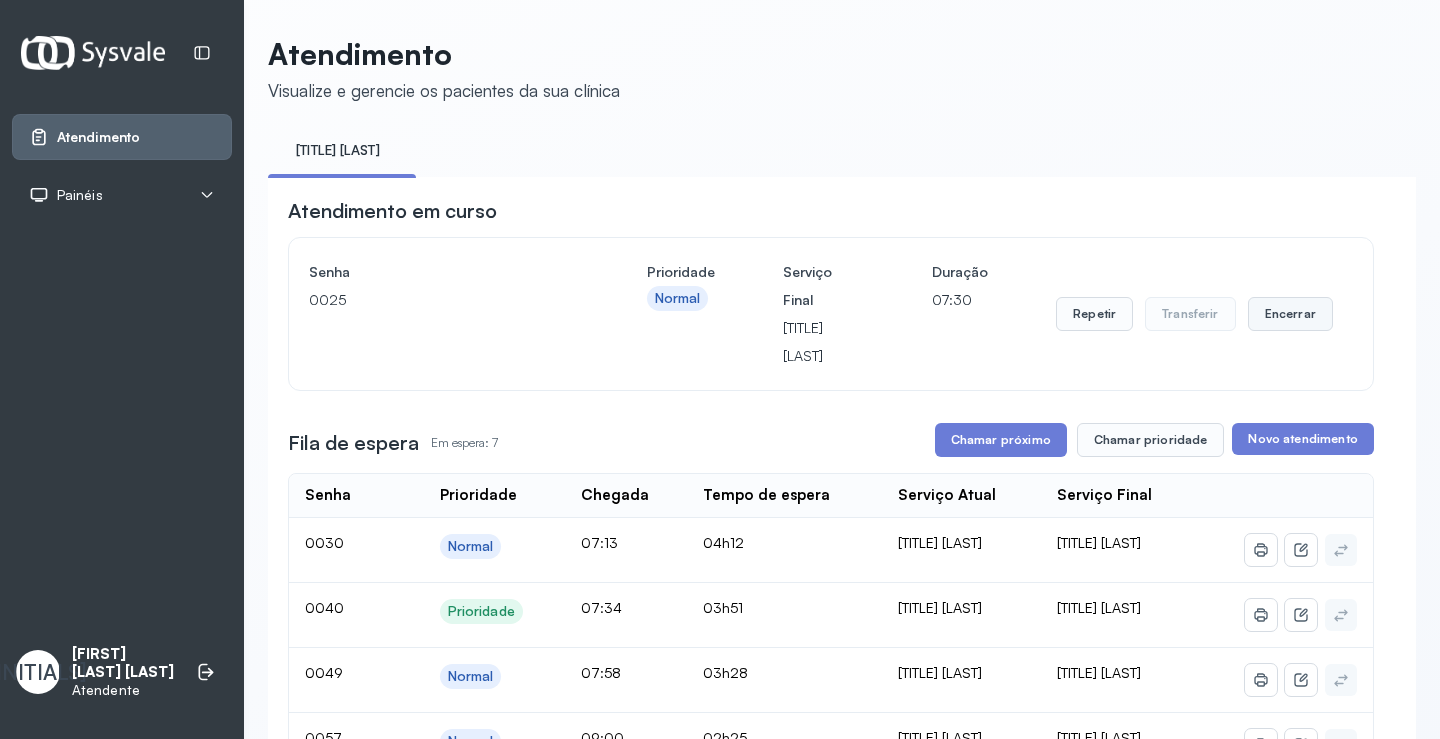 click on "Encerrar" at bounding box center (1290, 314) 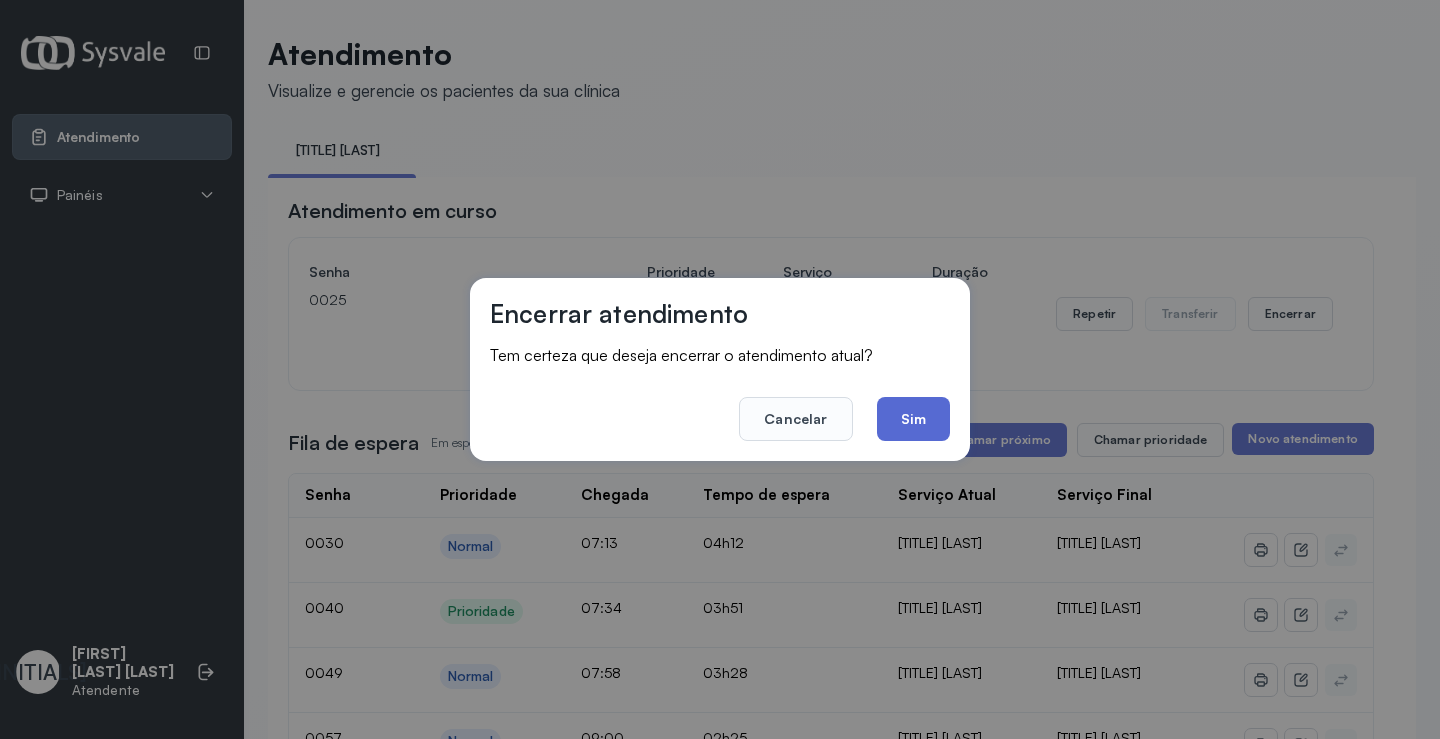 click on "Sim" 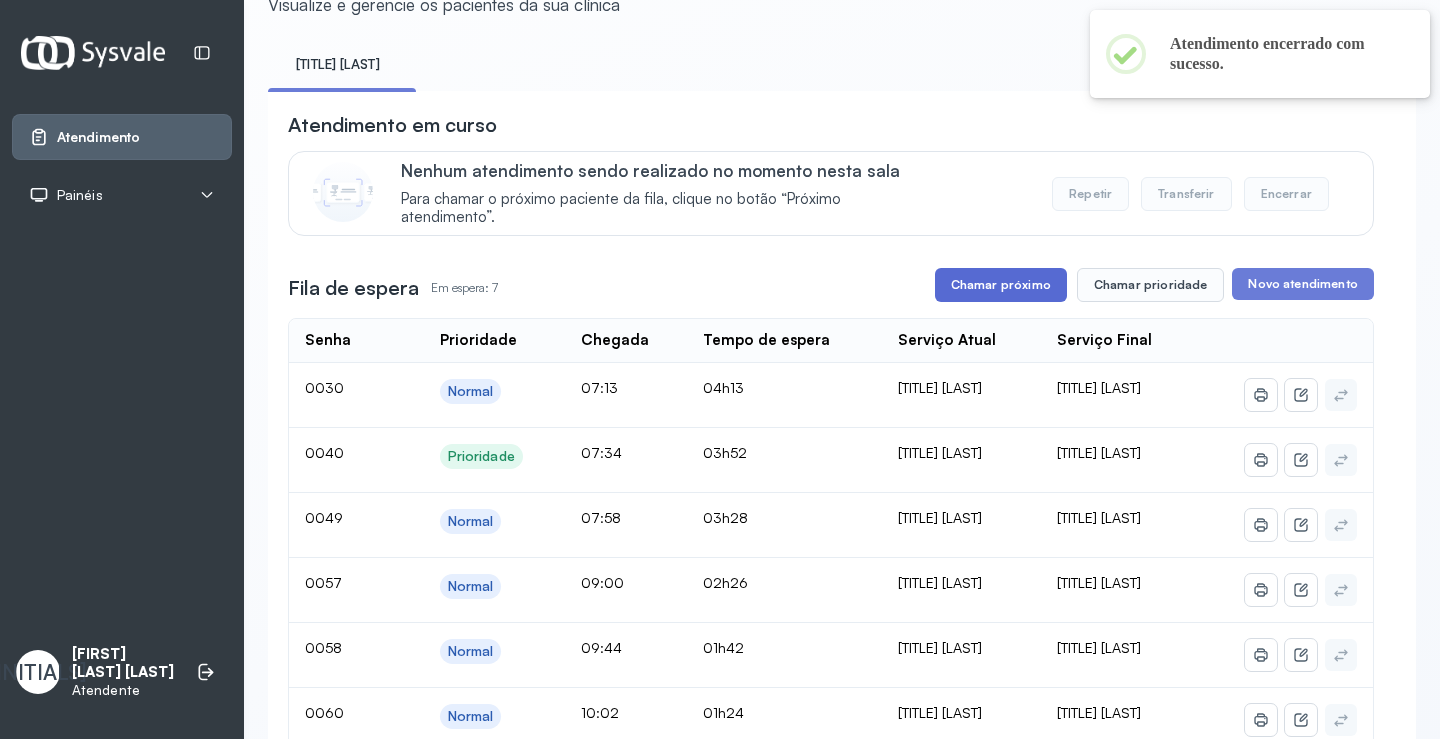 scroll, scrollTop: 200, scrollLeft: 0, axis: vertical 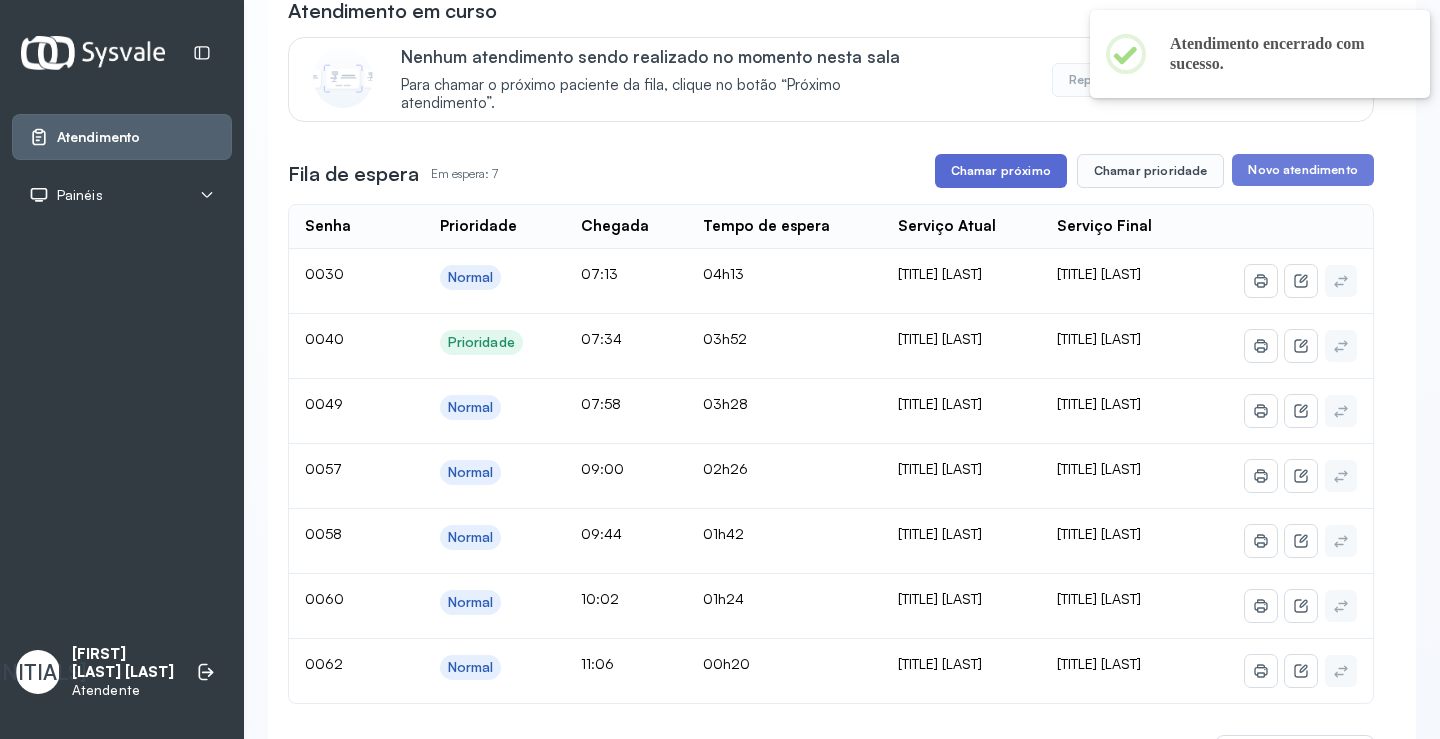 click on "Chamar próximo" at bounding box center (1001, 171) 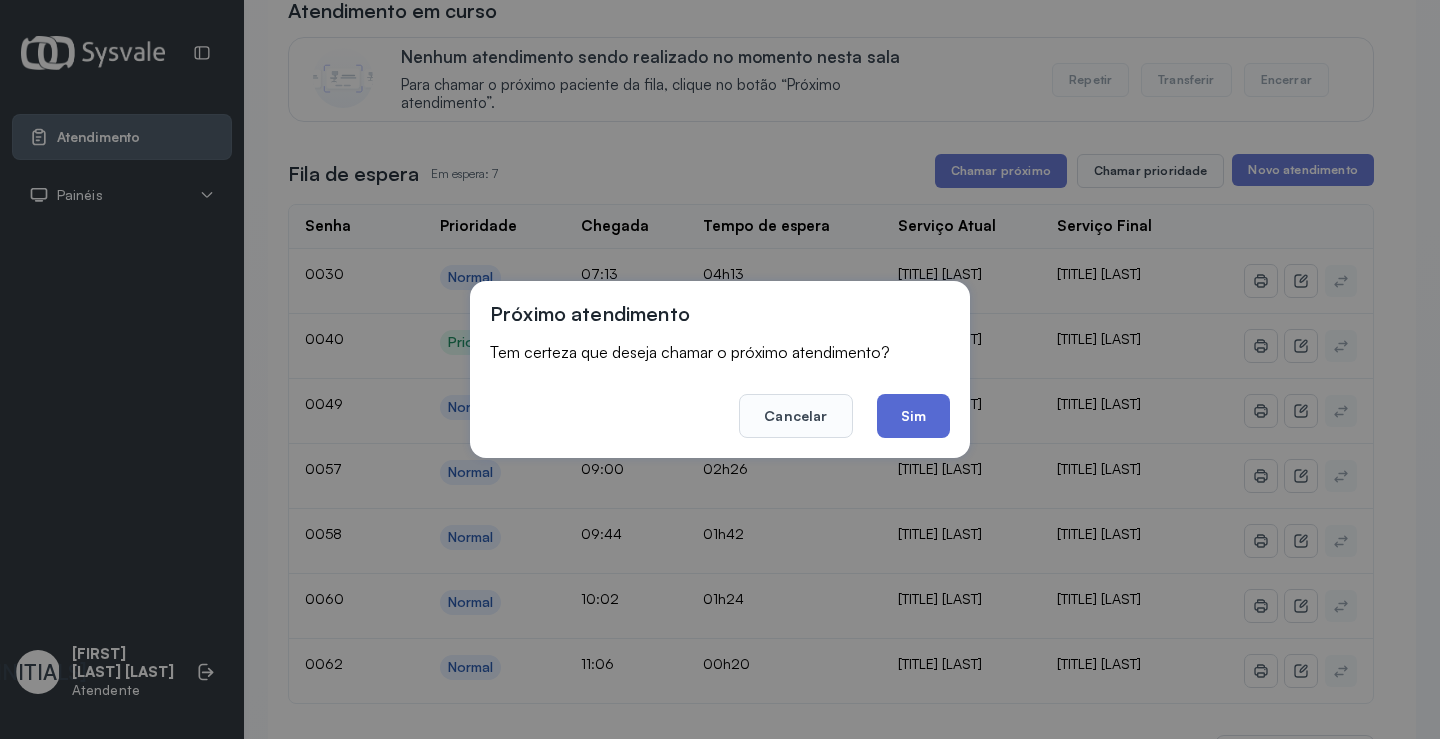 click on "Sim" 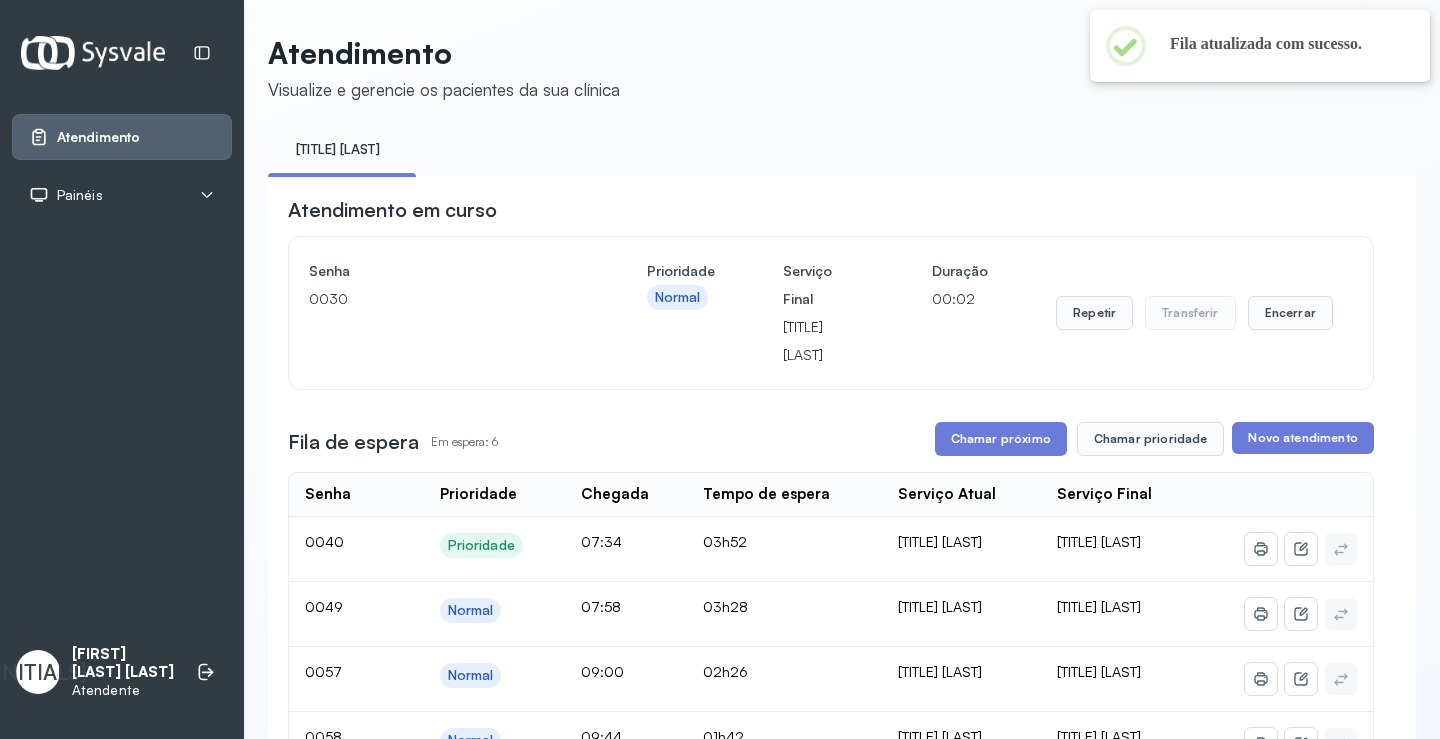 scroll, scrollTop: 200, scrollLeft: 0, axis: vertical 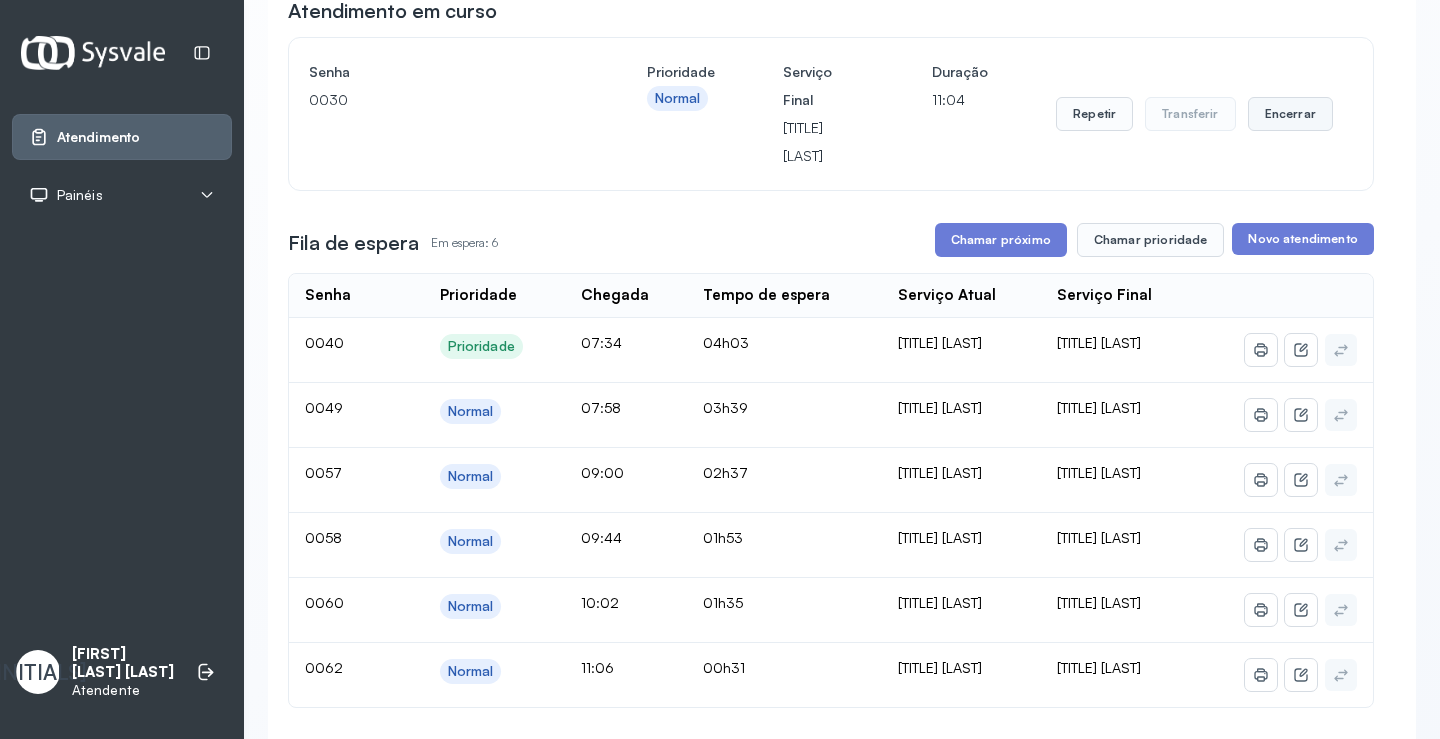click on "Encerrar" at bounding box center (1290, 114) 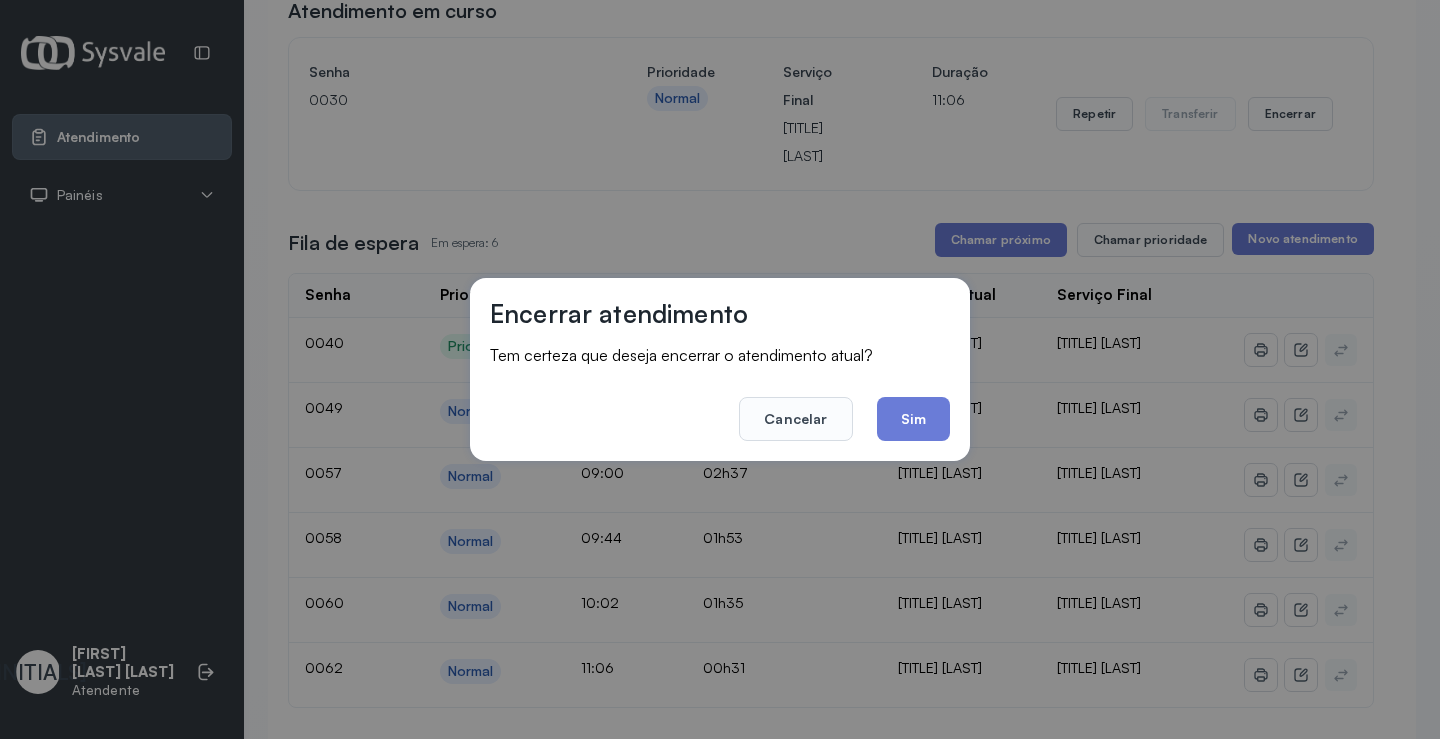 click on "Cancelar Sim" at bounding box center (720, 405) 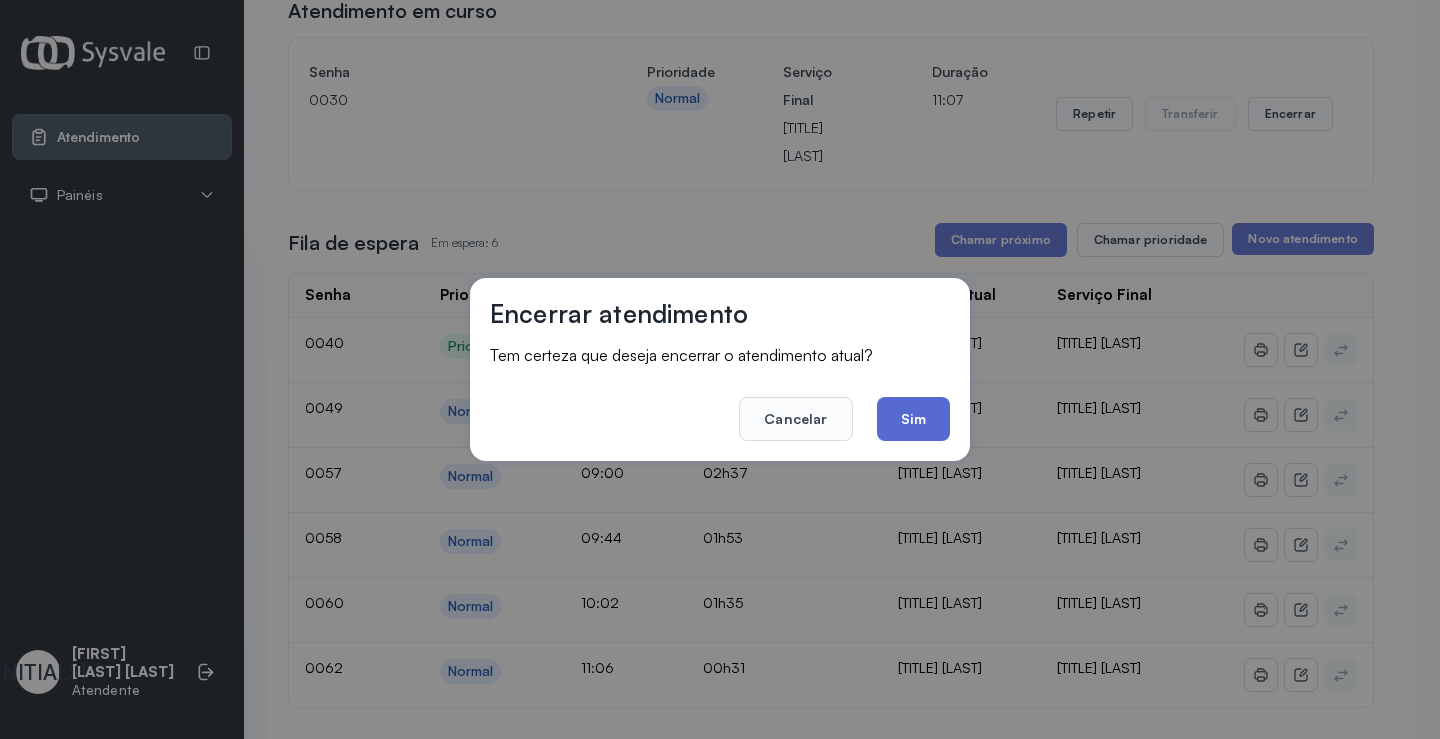 click on "Sim" 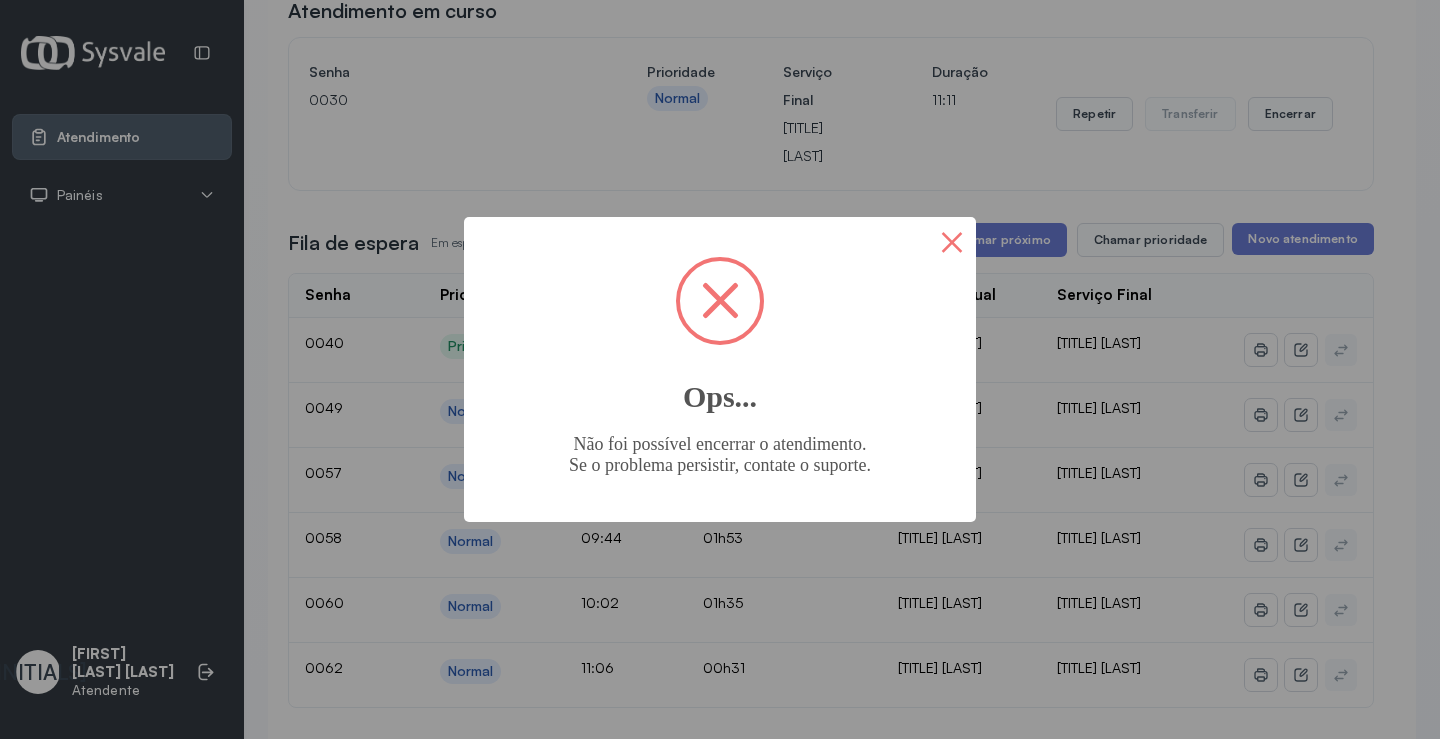 click on "×" at bounding box center [952, 241] 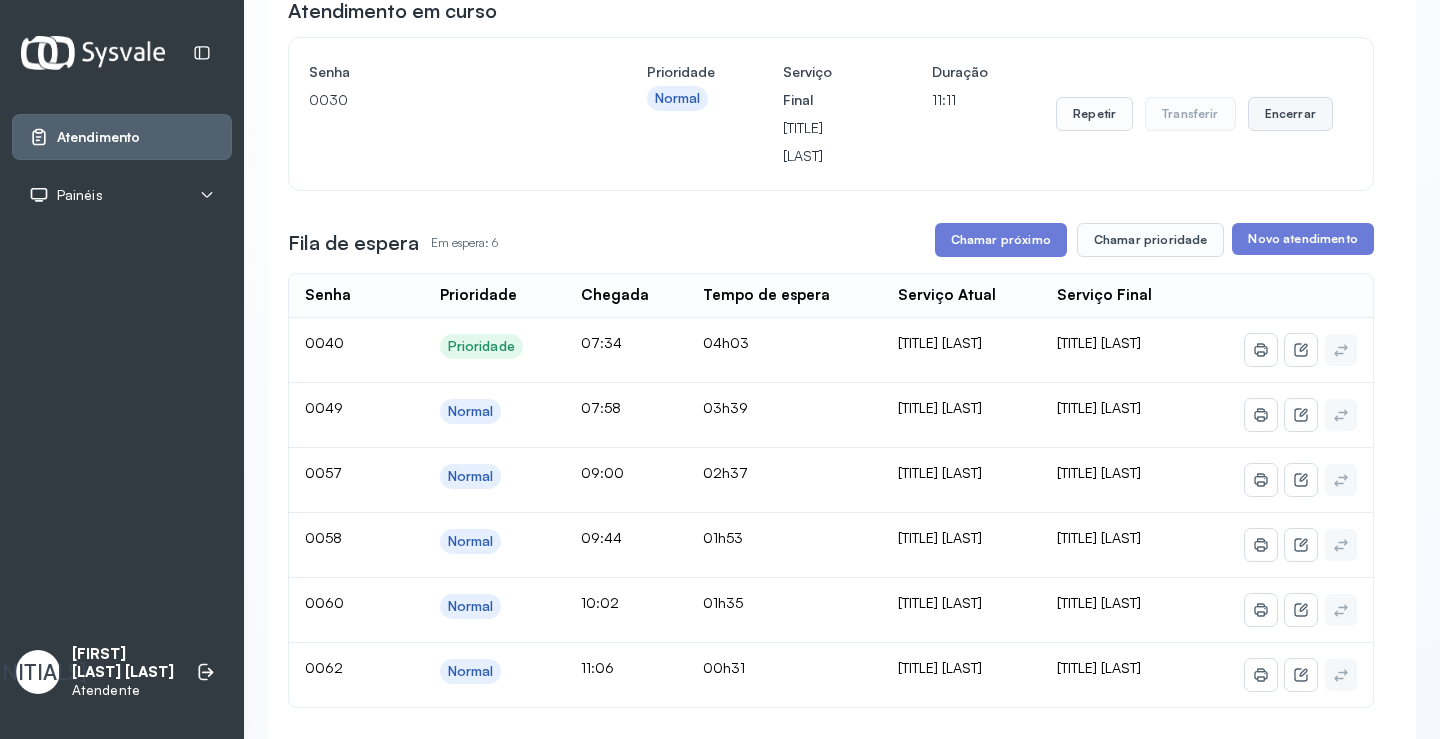 click on "Encerrar" at bounding box center (1290, 114) 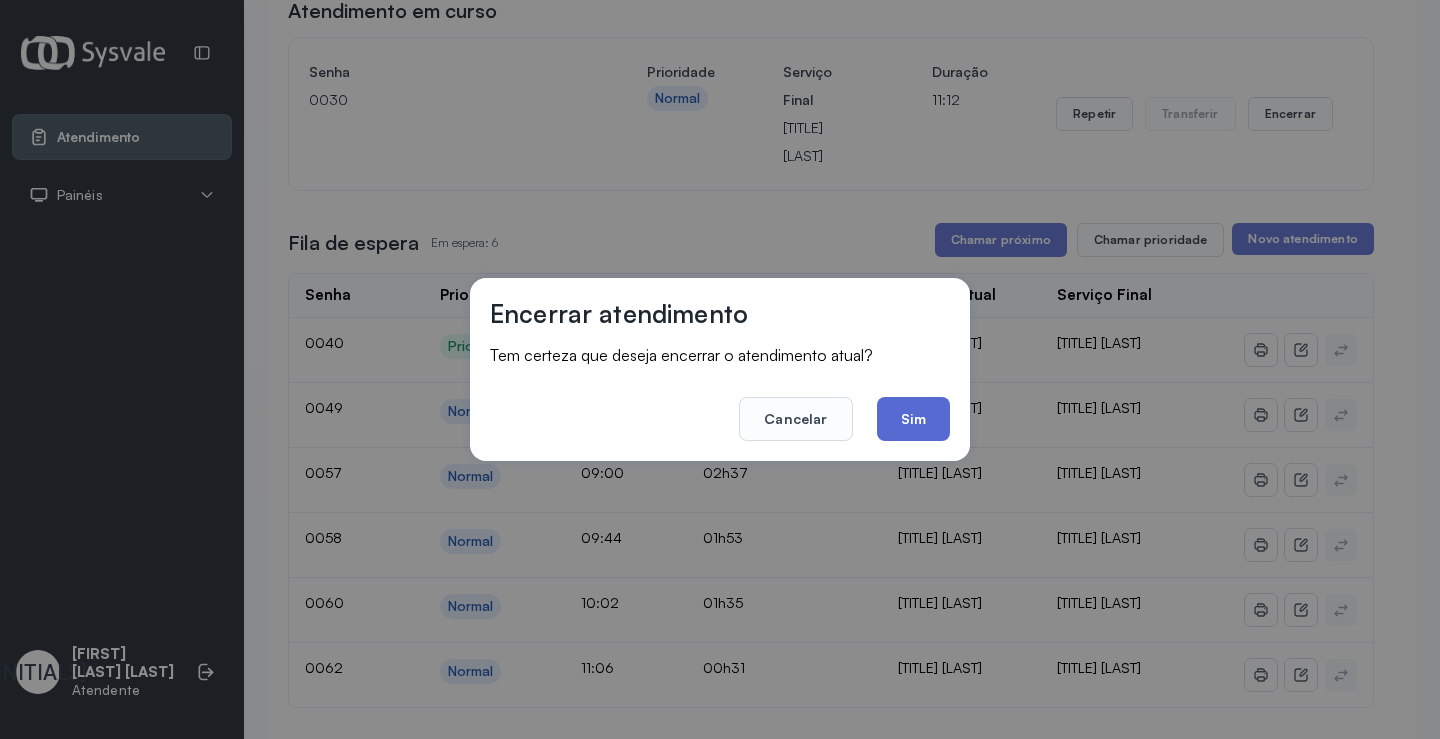 click on "Sim" 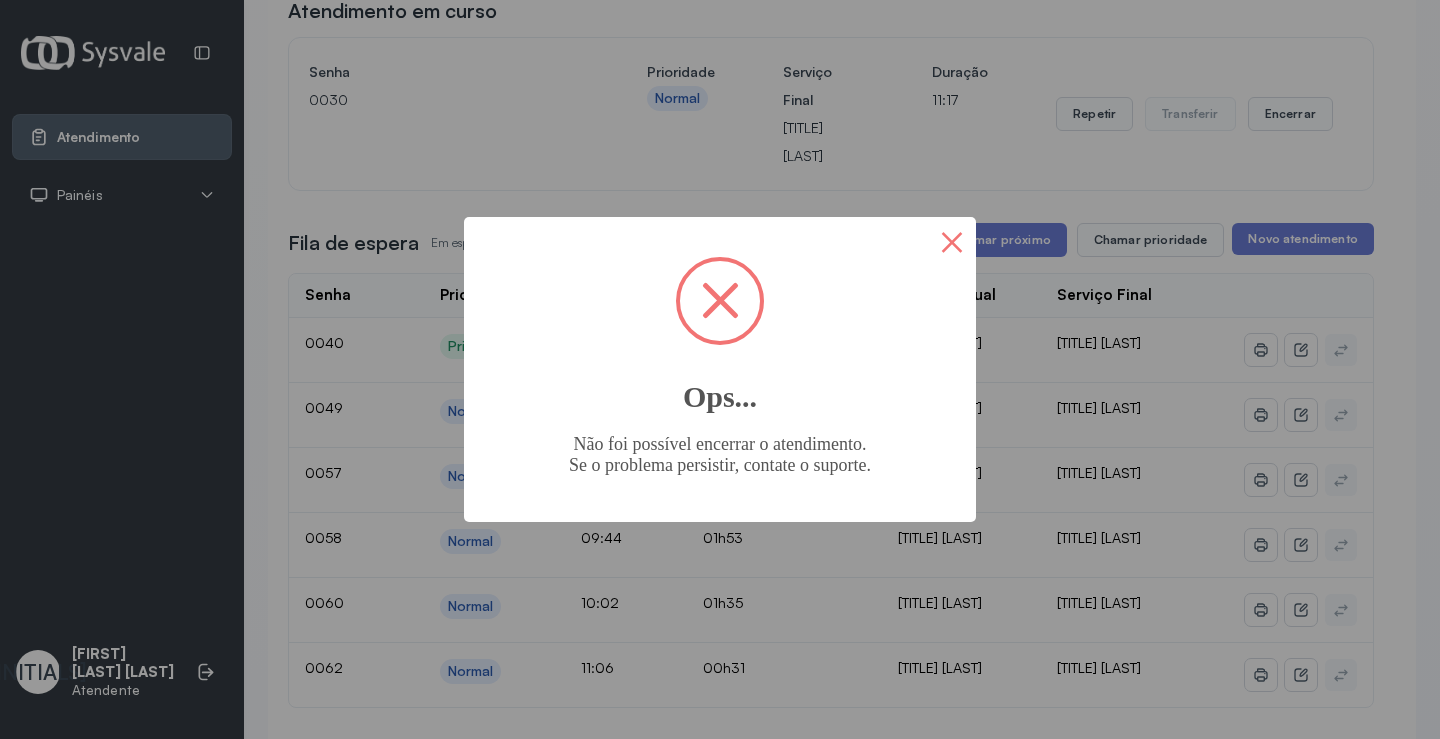 click on "×" at bounding box center (952, 241) 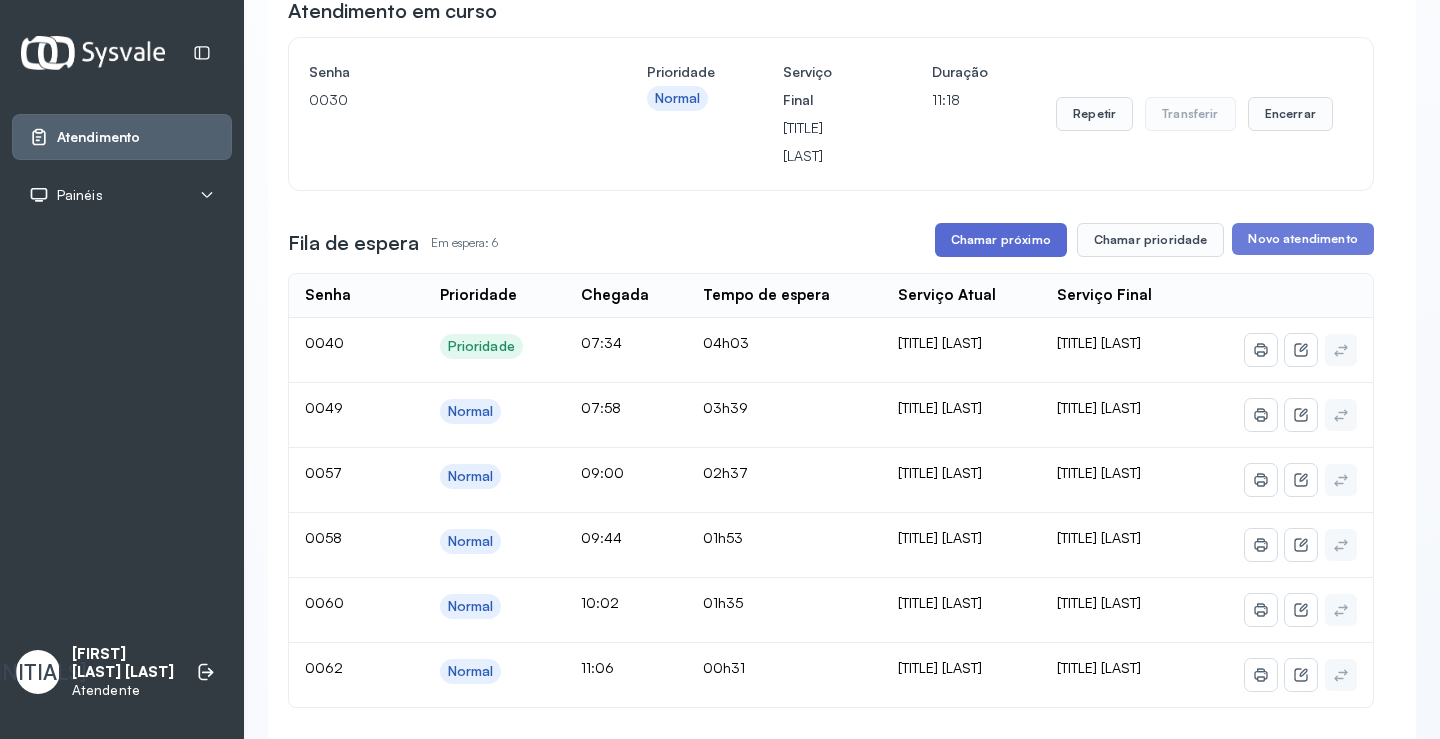 click on "Chamar próximo" at bounding box center (1001, 240) 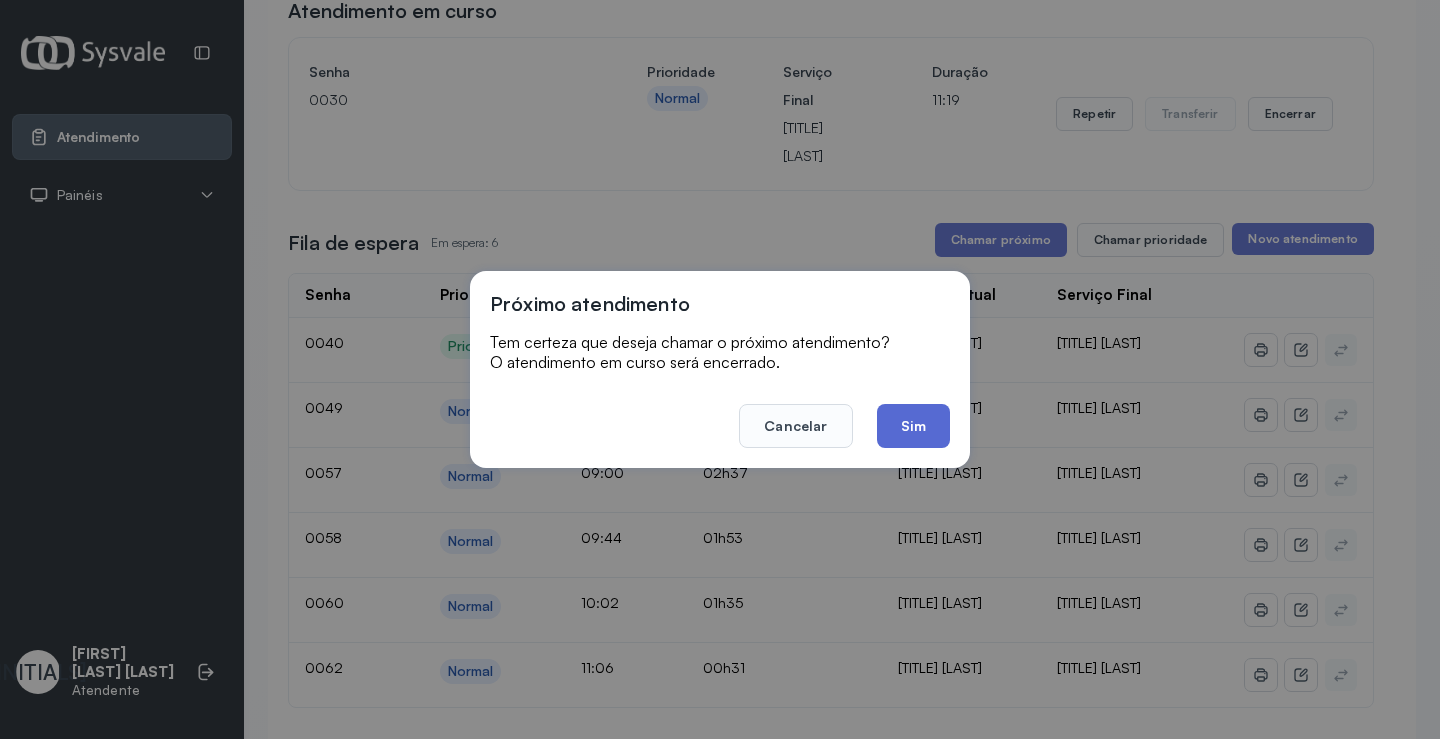 click on "Sim" 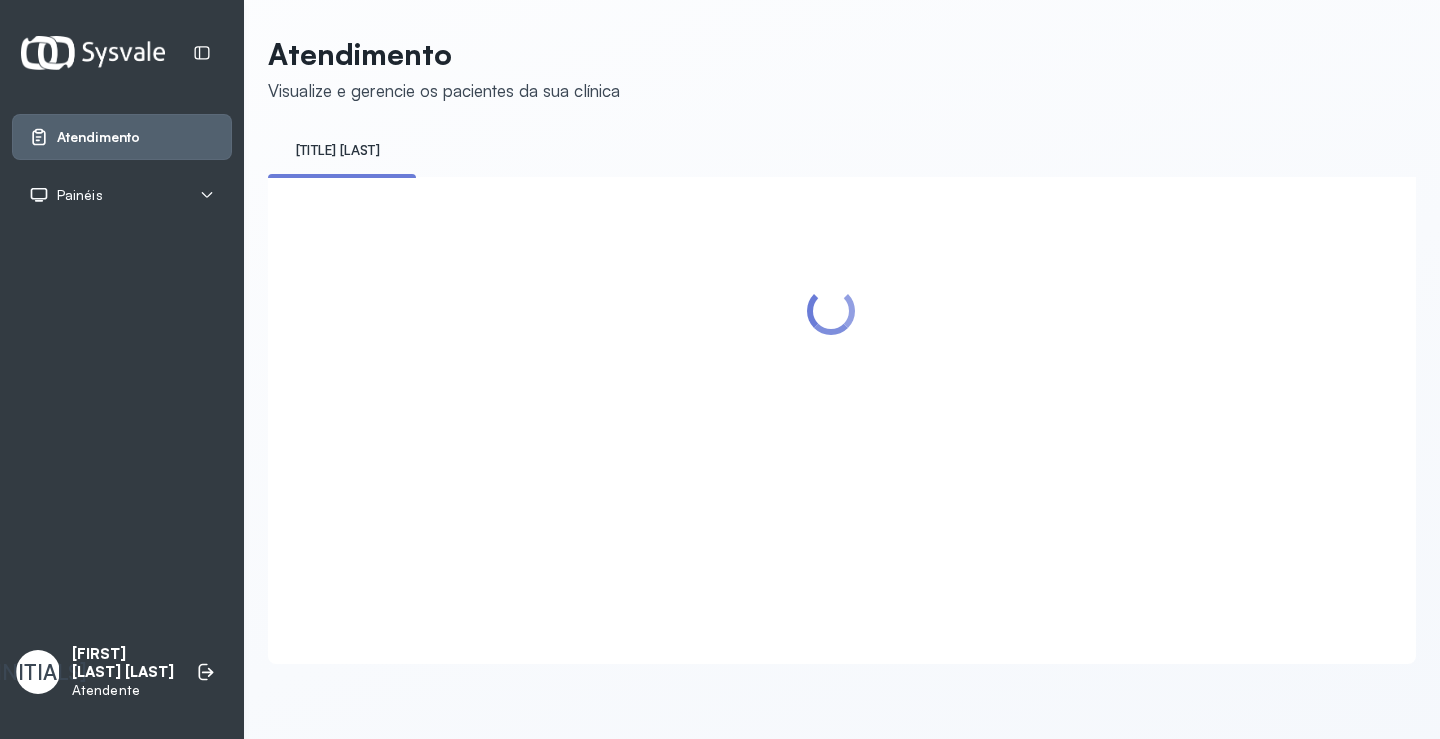 scroll, scrollTop: 1, scrollLeft: 0, axis: vertical 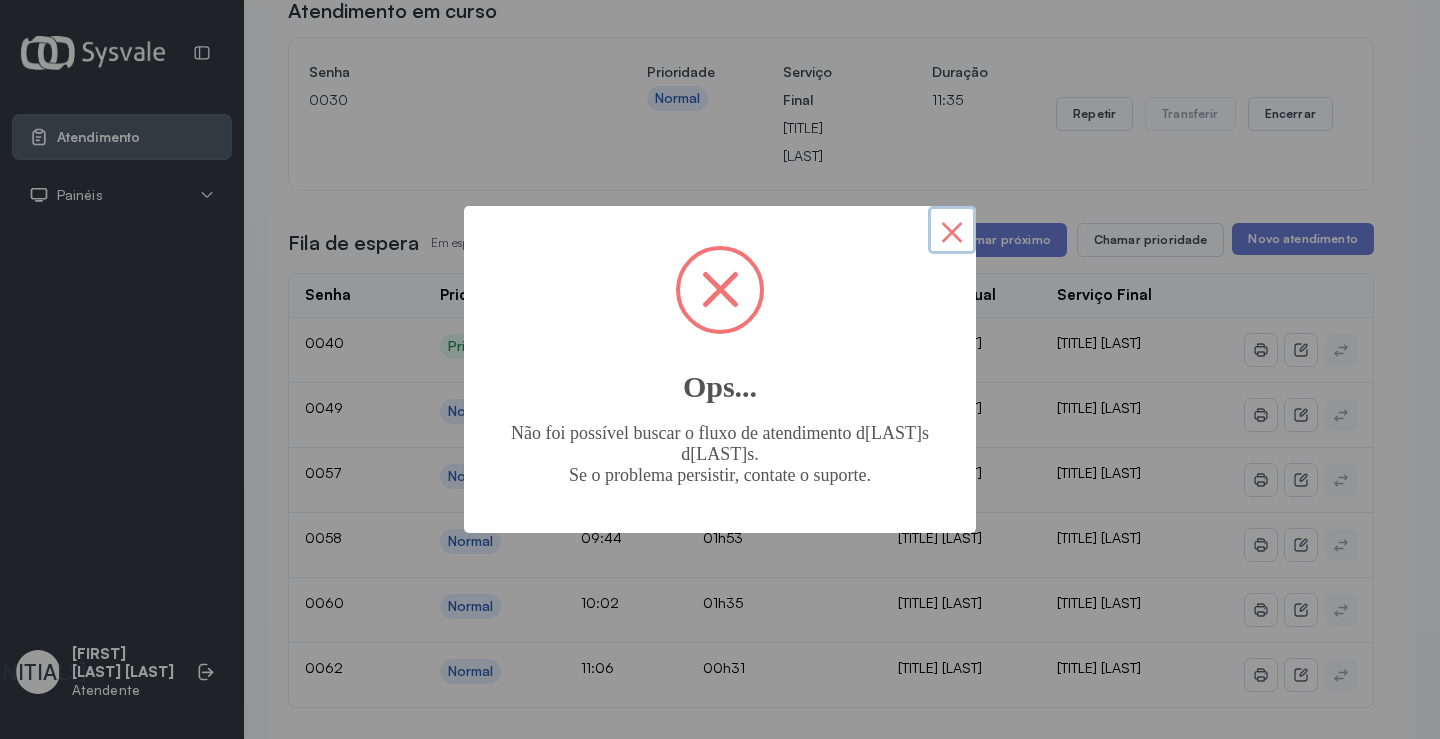 click on "×" at bounding box center [952, 230] 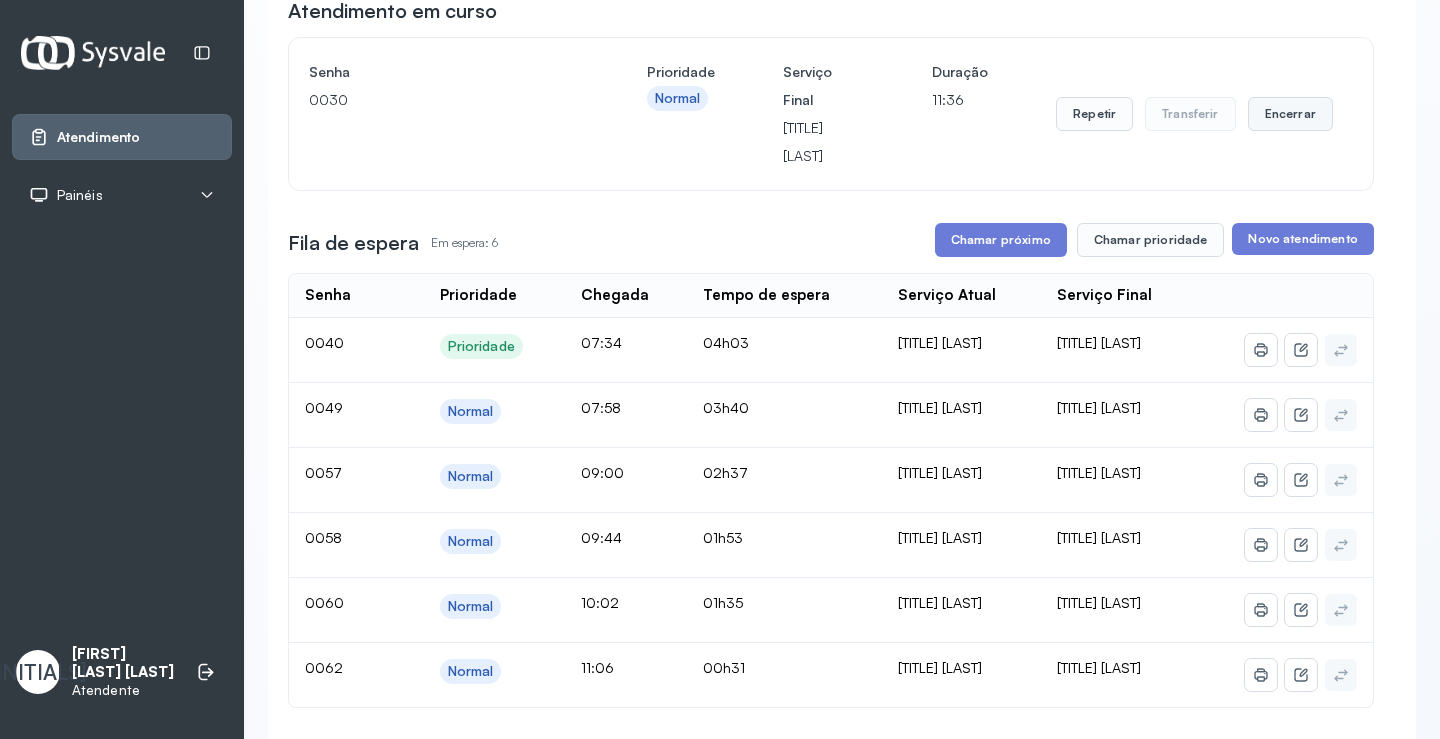 click on "Encerrar" at bounding box center (1290, 114) 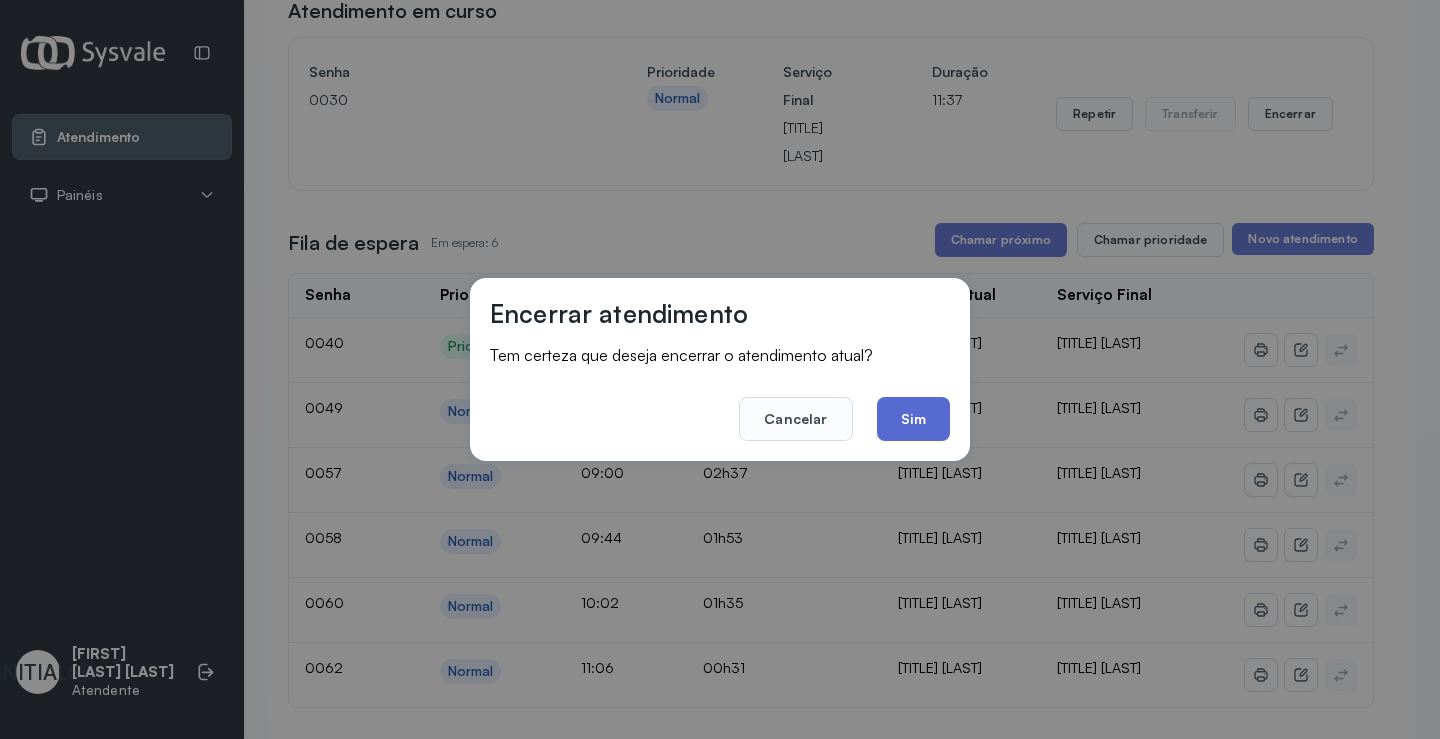click on "Sim" 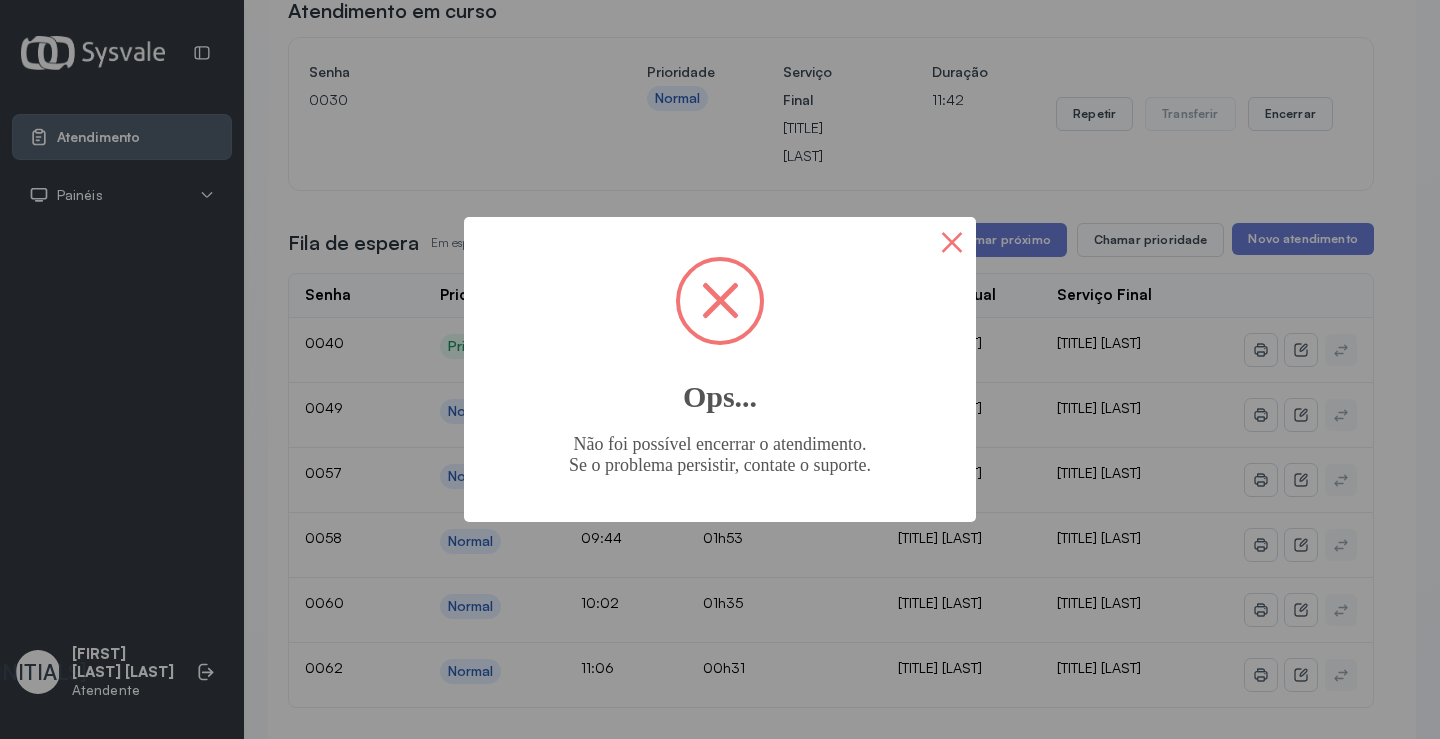 click on "×" at bounding box center [952, 241] 